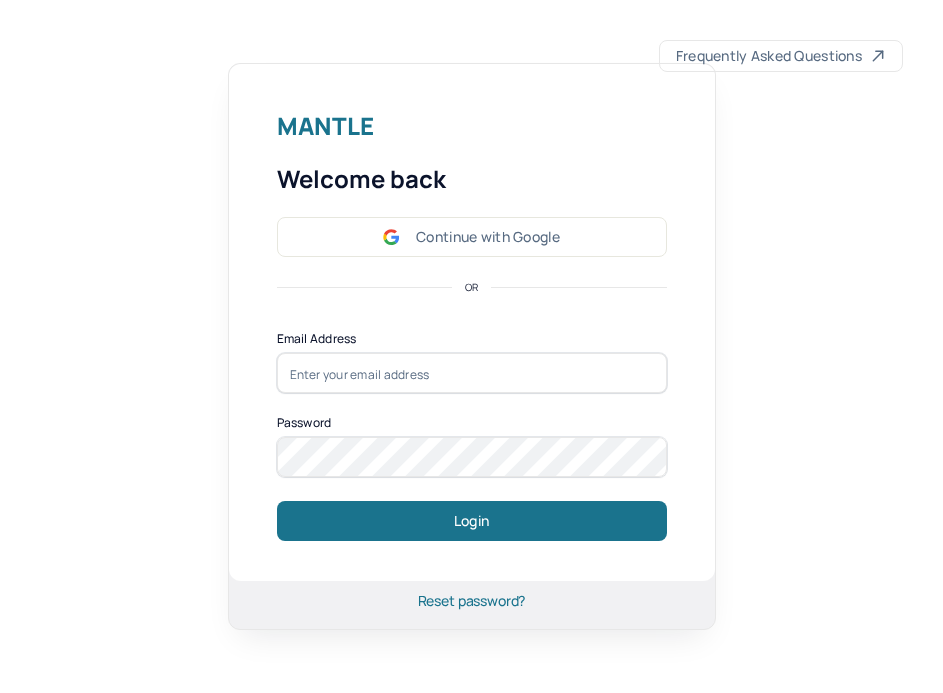 scroll, scrollTop: 0, scrollLeft: 0, axis: both 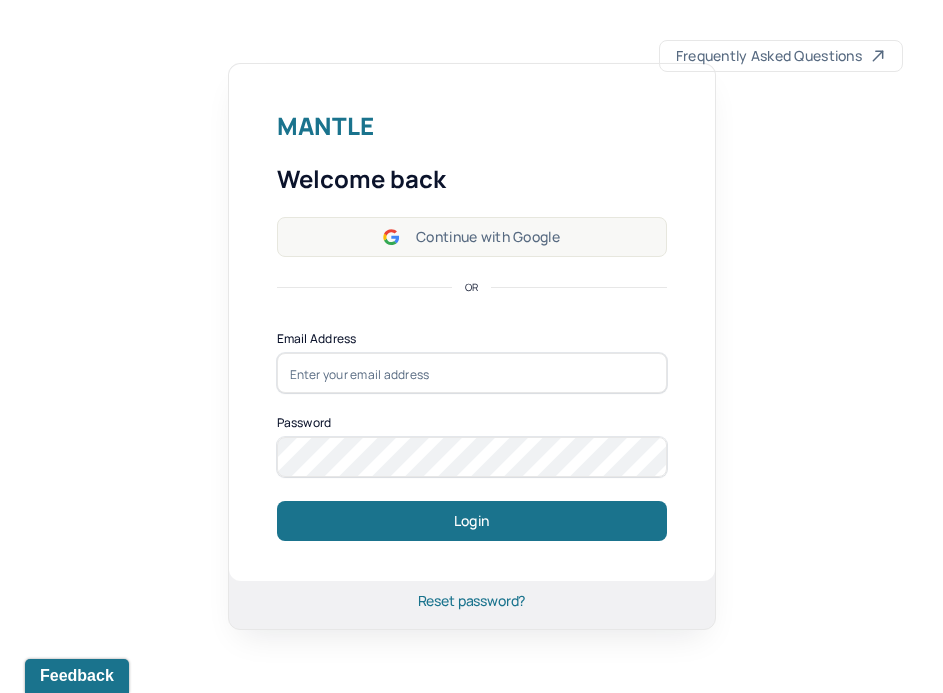 click on "Continue with Google" at bounding box center [472, 237] 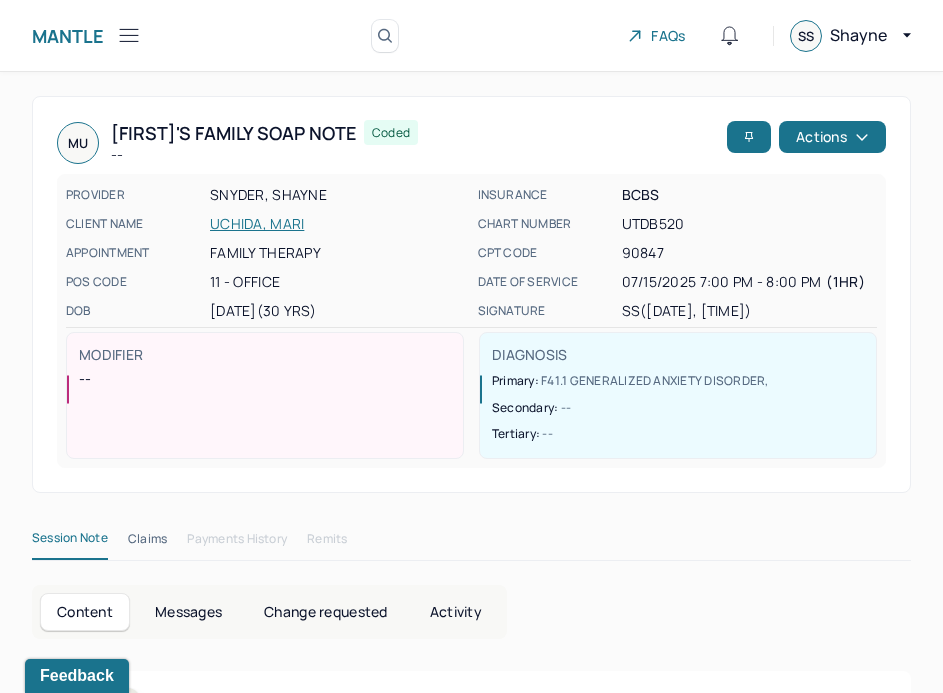 click 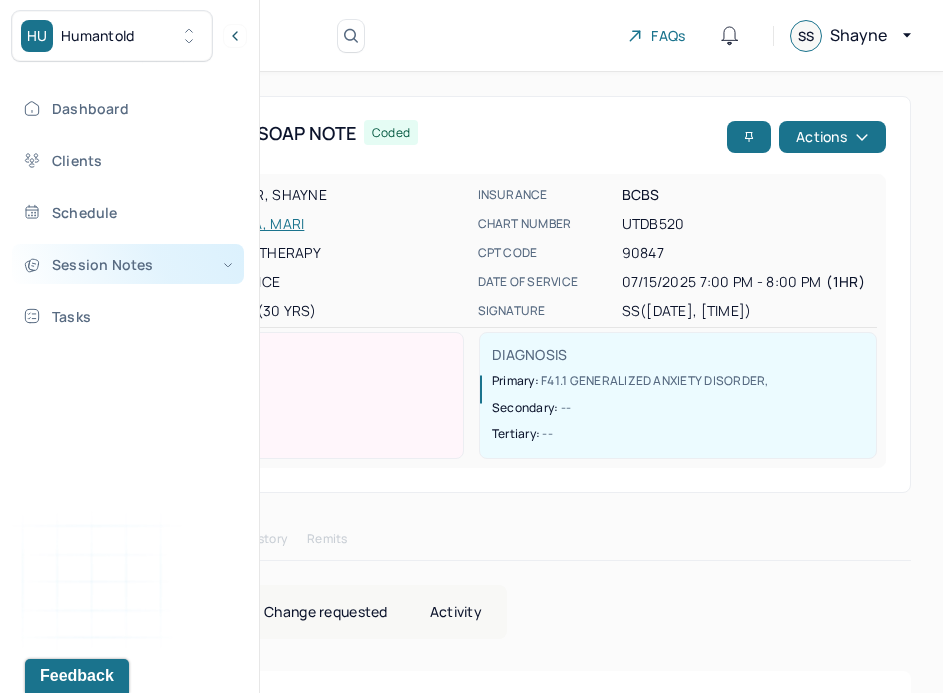 click on "Session Notes" at bounding box center [128, 264] 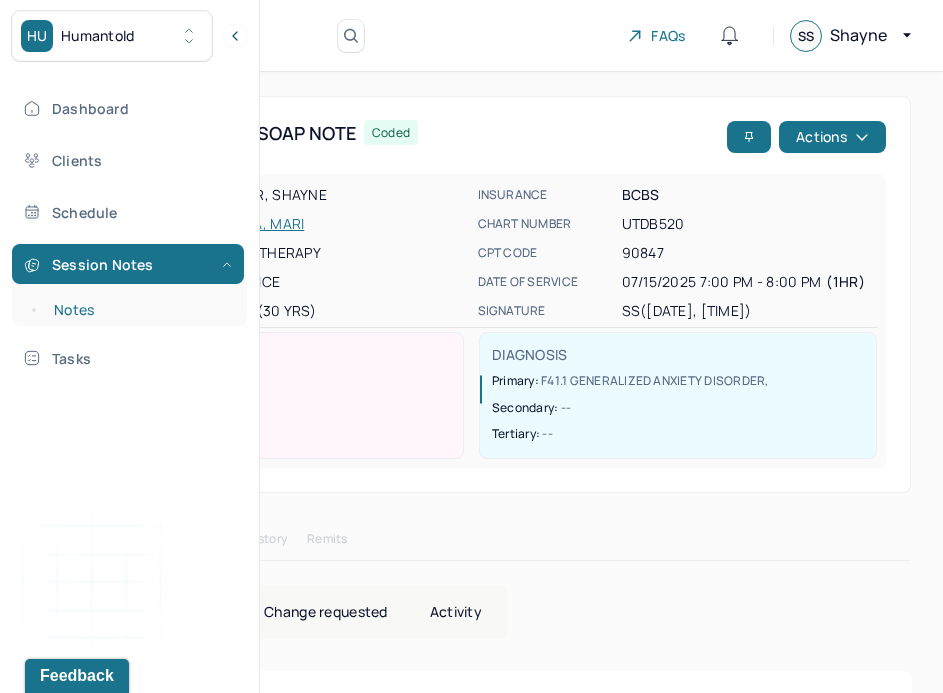 click on "Notes" at bounding box center (139, 310) 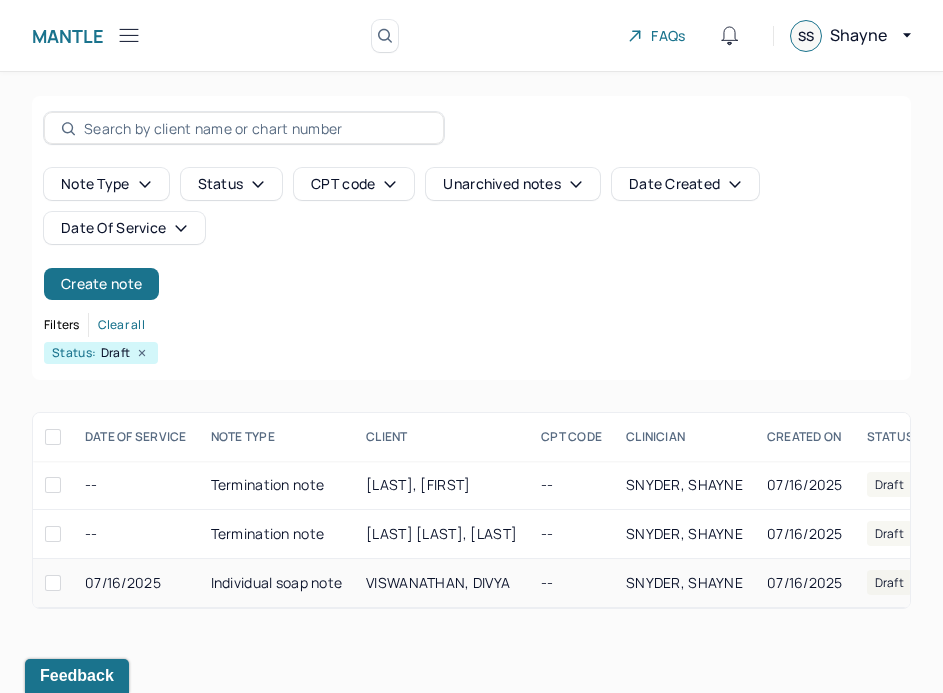 click on "VISWANATHAN, DIVYA" at bounding box center (438, 582) 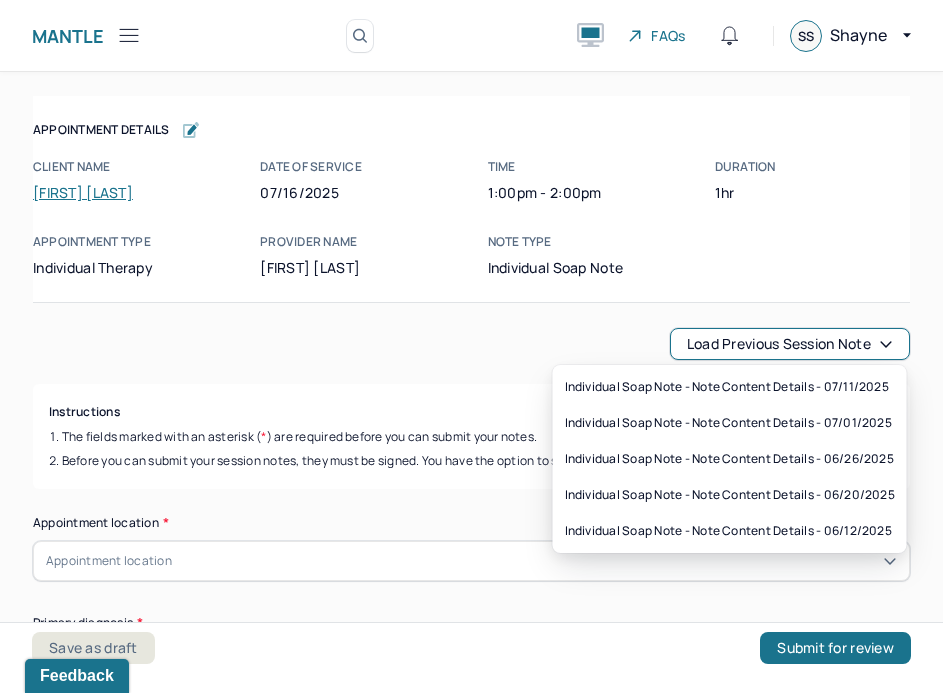click on "Load previous session note" at bounding box center (790, 344) 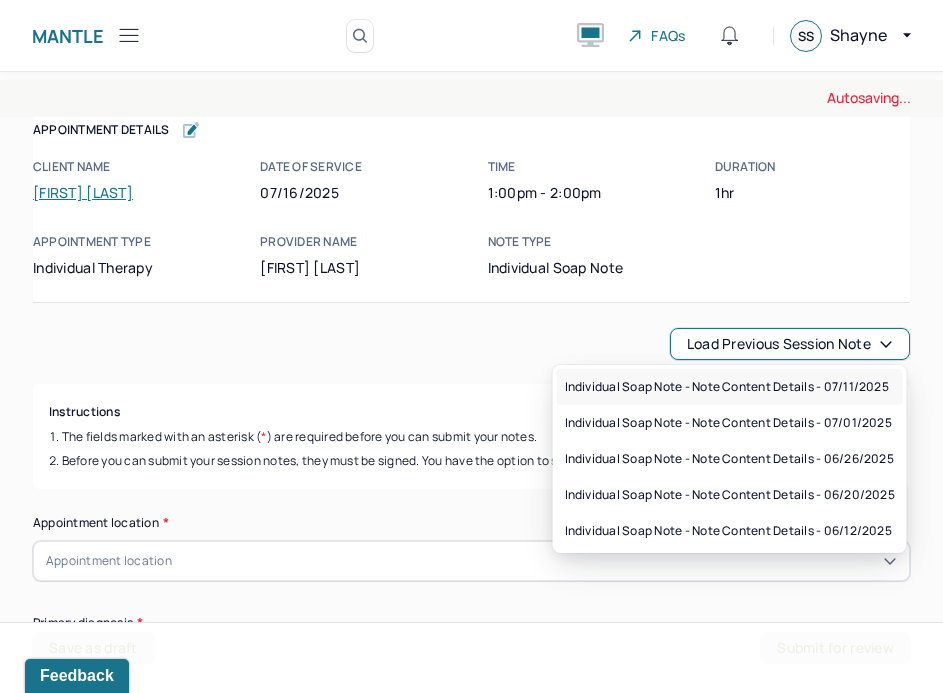 click on "Individual soap note   - Note content Details -   07/11/2025" at bounding box center (727, 387) 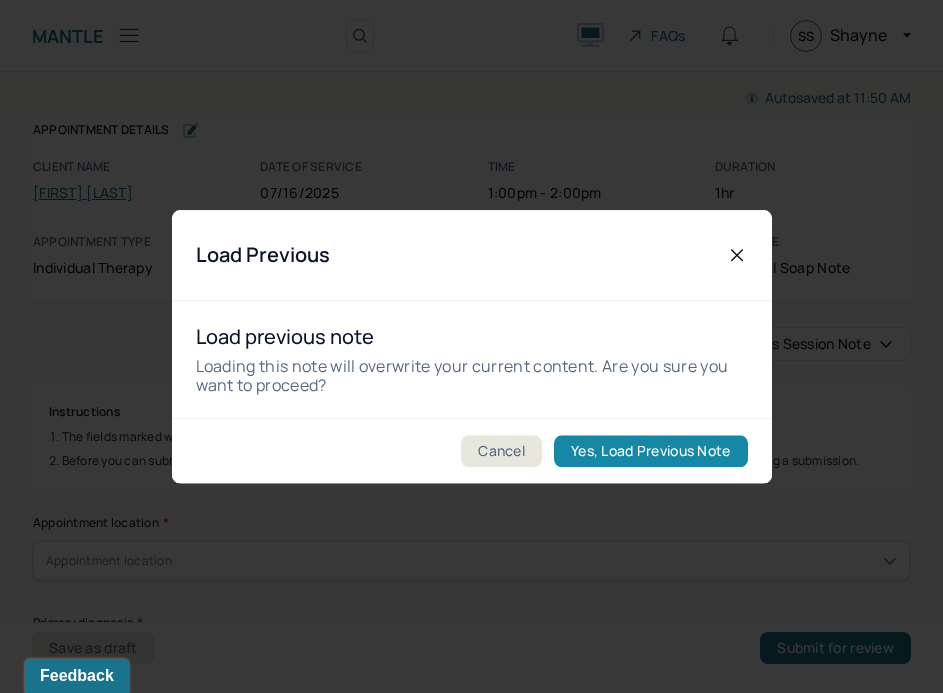 click on "Yes, Load Previous Note" at bounding box center [650, 451] 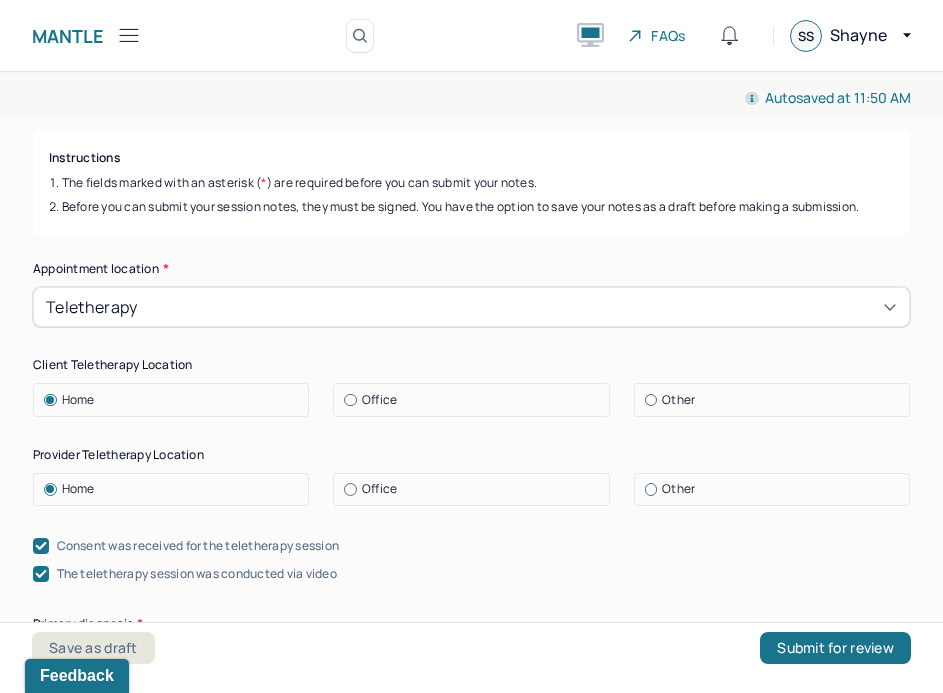 scroll, scrollTop: 257, scrollLeft: 0, axis: vertical 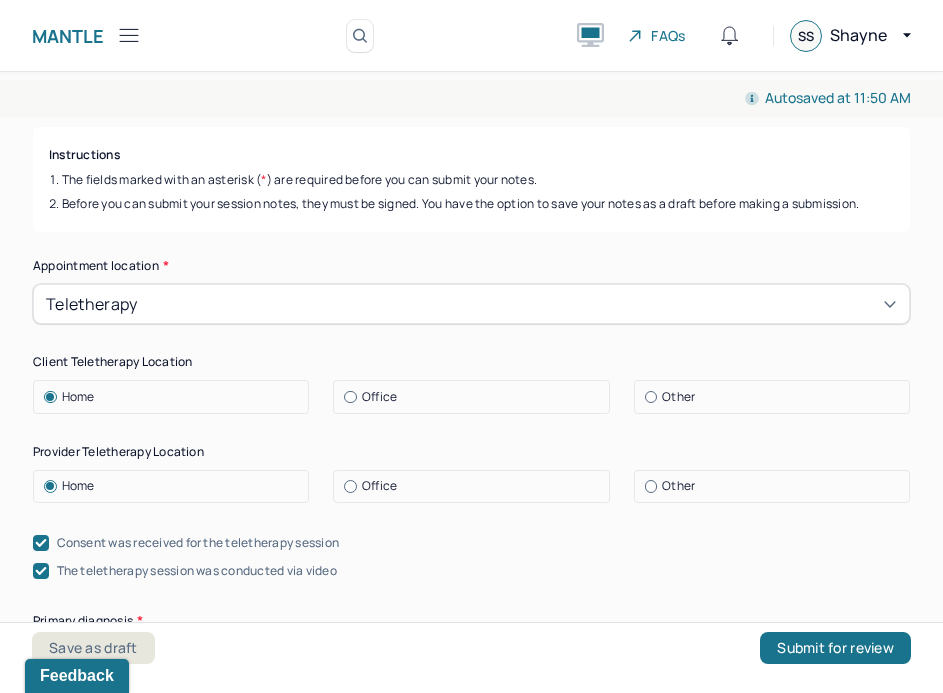 click on "Teletherapy" at bounding box center (471, 304) 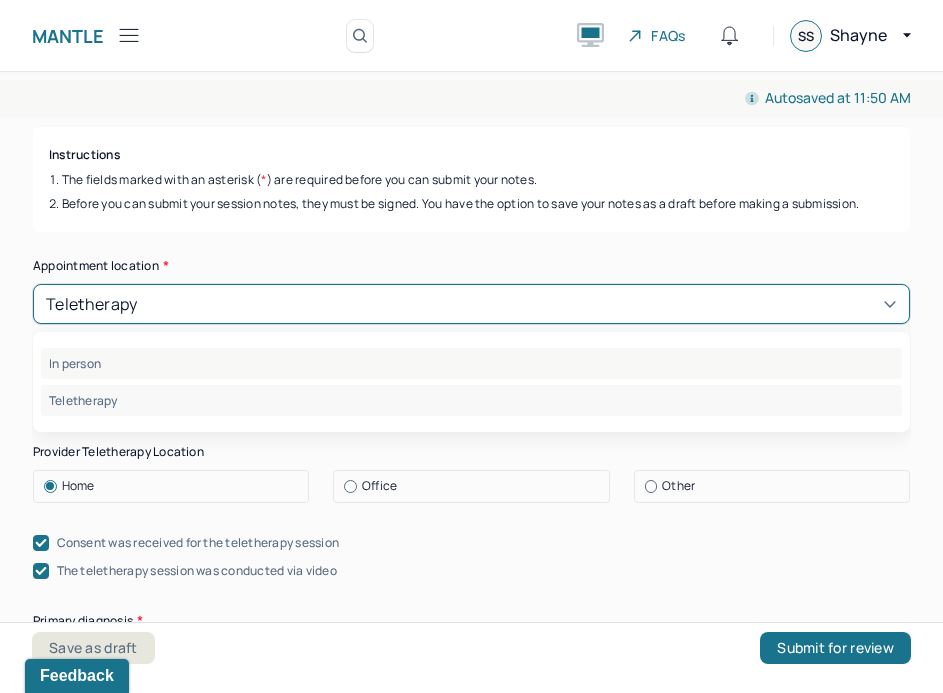 click on "In person" at bounding box center [471, 363] 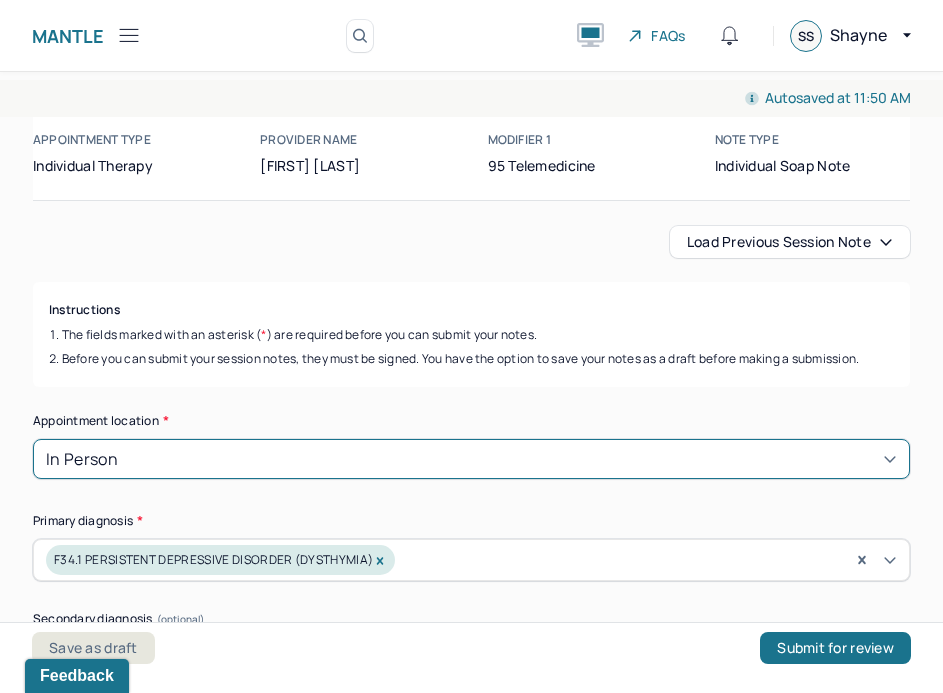 scroll, scrollTop: 100, scrollLeft: 0, axis: vertical 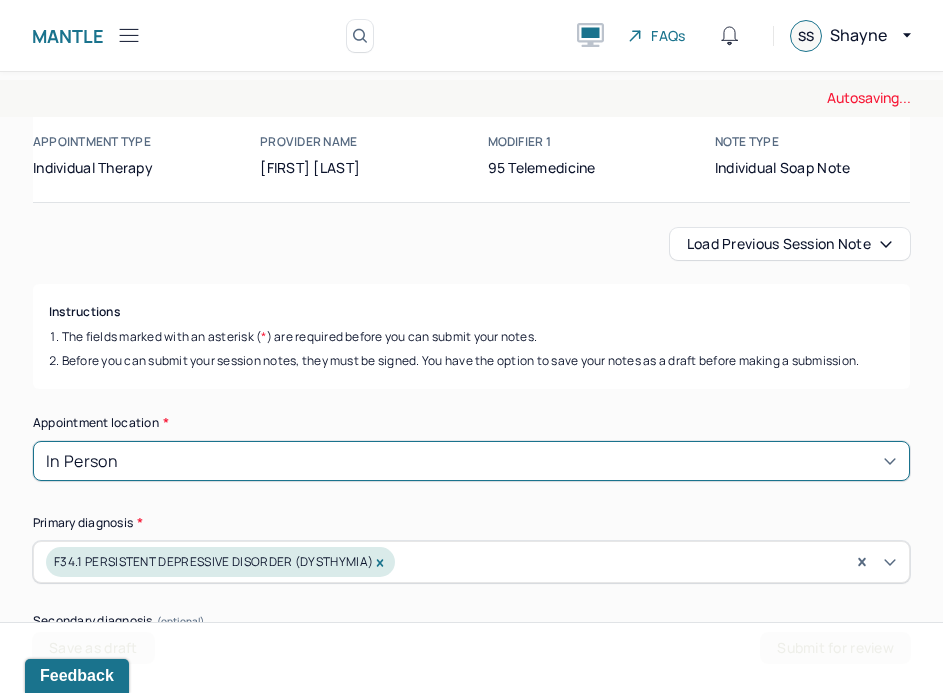 click on "Load previous session note" at bounding box center [790, 244] 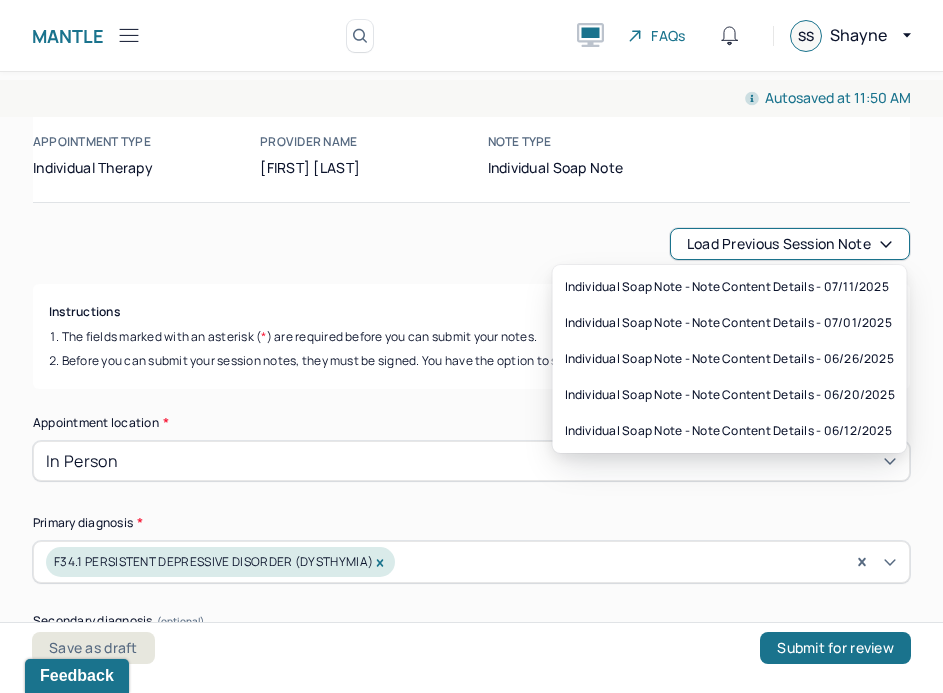 click on "Load previous session note" at bounding box center [790, 244] 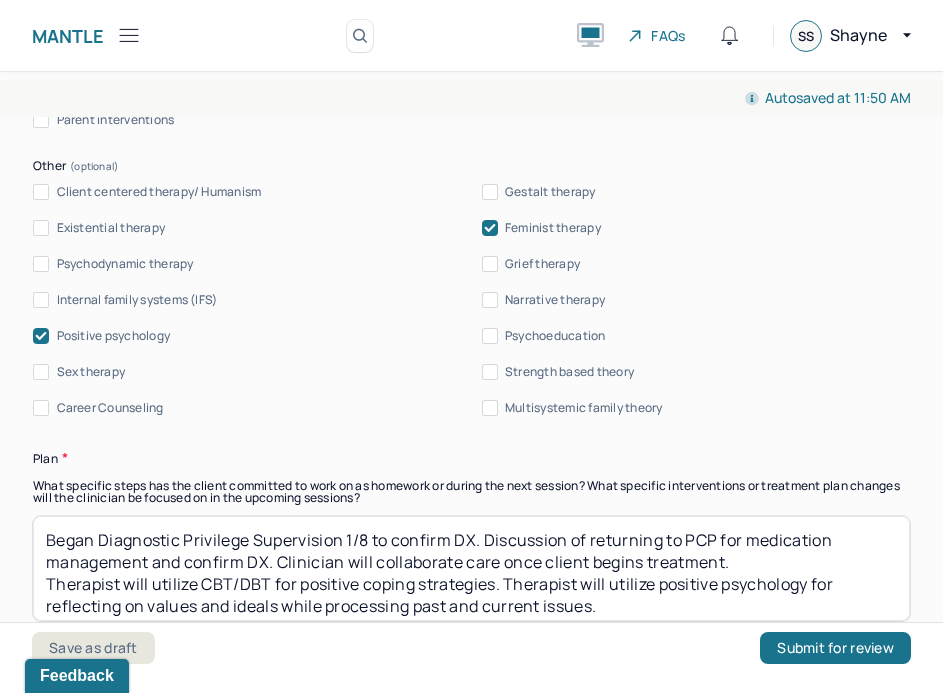 scroll, scrollTop: 2424, scrollLeft: 0, axis: vertical 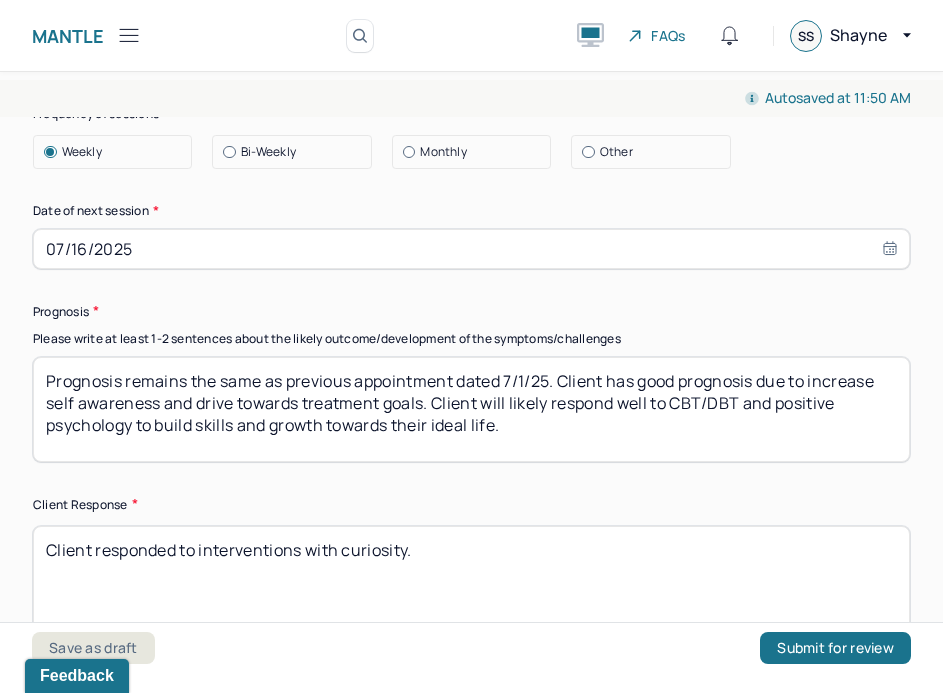 click on "Prognosis remains the same as previous appointment dated 7/1/25. Client has good prognosis due to increase self awareness and drive towards treatment goals. Client will likely respond well to CBT/DBT and positive psychology to build skills and growth towards their ideal life." at bounding box center (471, 409) 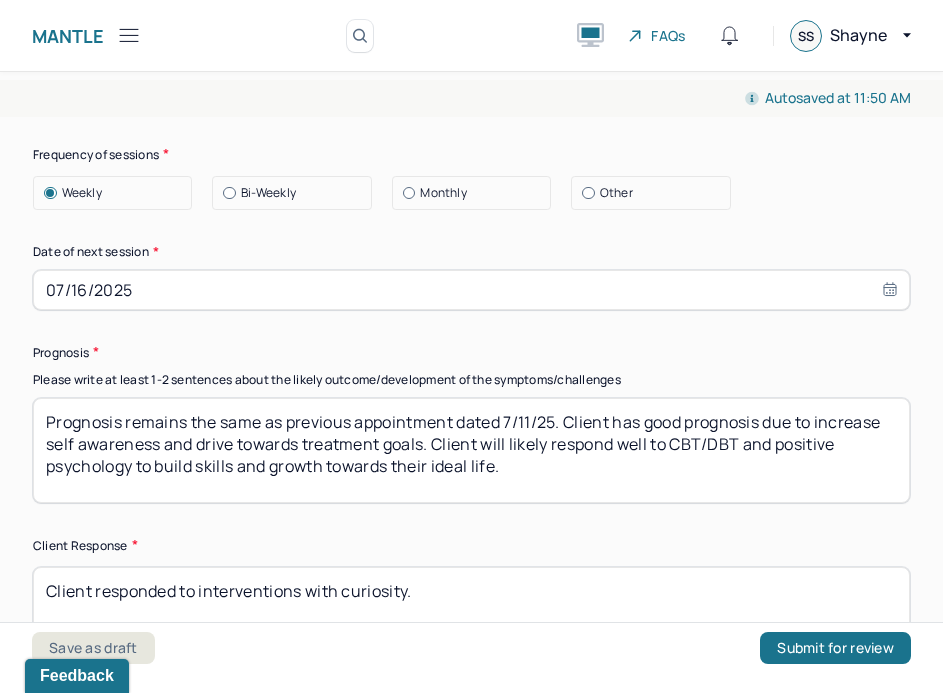 scroll, scrollTop: 2688, scrollLeft: 0, axis: vertical 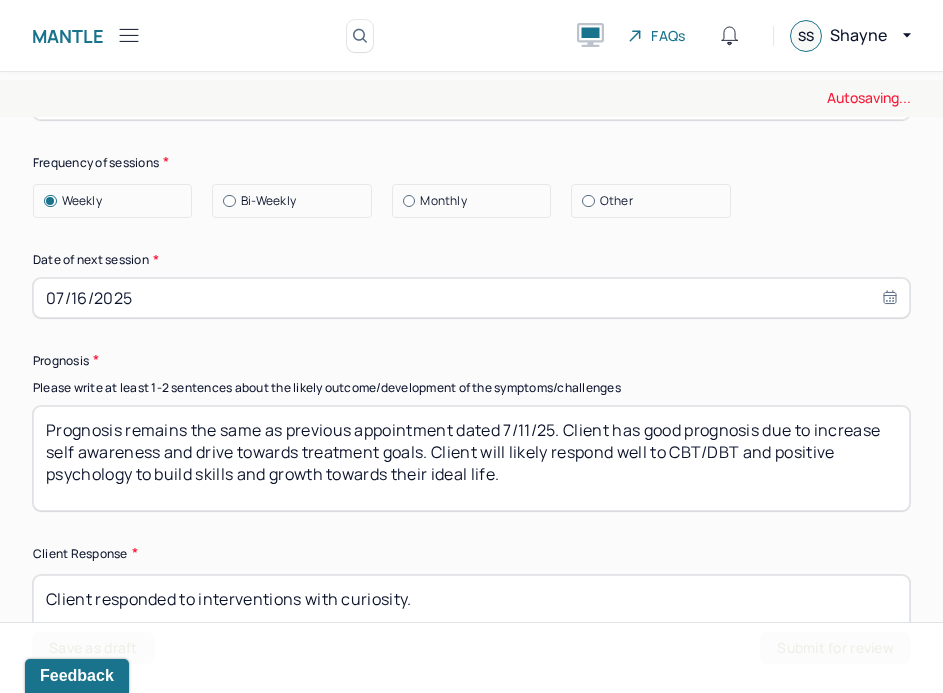 type on "Prognosis remains the same as previous appointment dated 7/11/25. Client has good prognosis due to increase self awareness and drive towards treatment goals. Client will likely respond well to CBT/DBT and positive psychology to build skills and growth towards their ideal life." 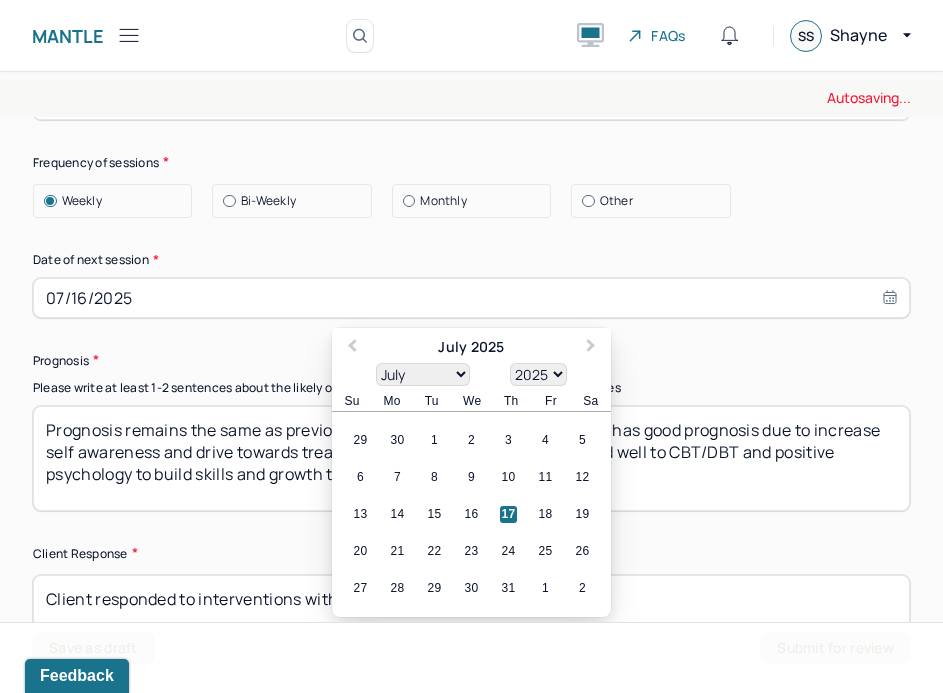 click on "07/16/2025" at bounding box center [471, 298] 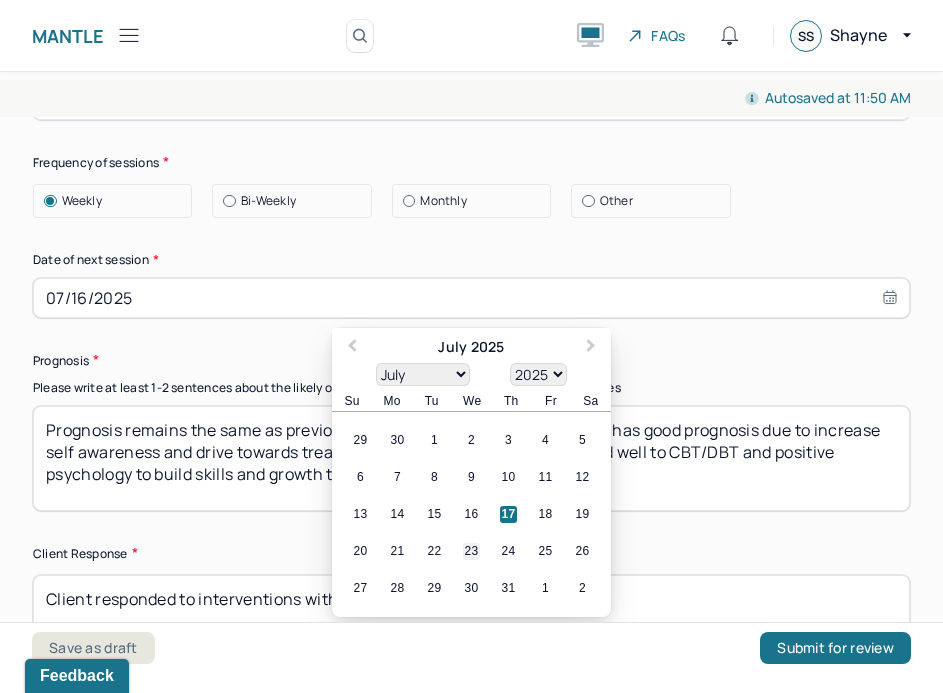 click on "23" at bounding box center [471, 551] 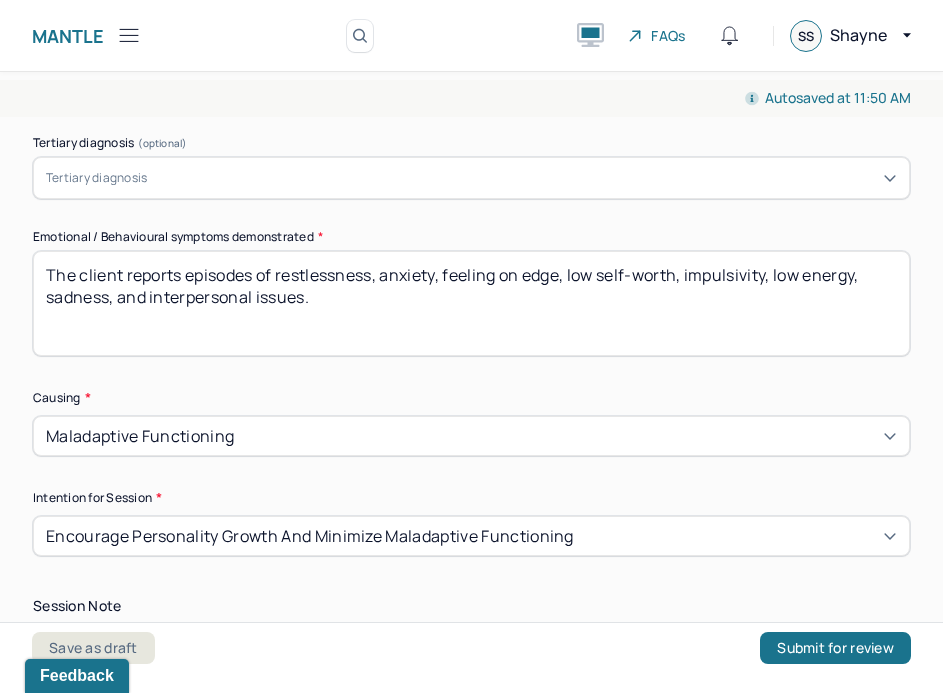 scroll, scrollTop: 677, scrollLeft: 0, axis: vertical 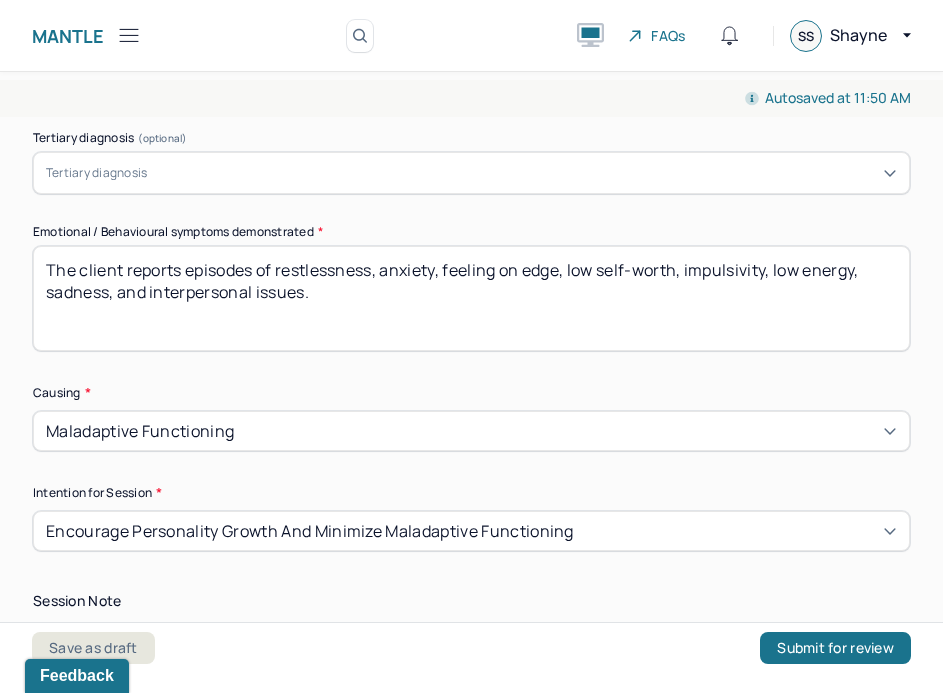 drag, startPoint x: 334, startPoint y: 298, endPoint x: 277, endPoint y: 266, distance: 65.36819 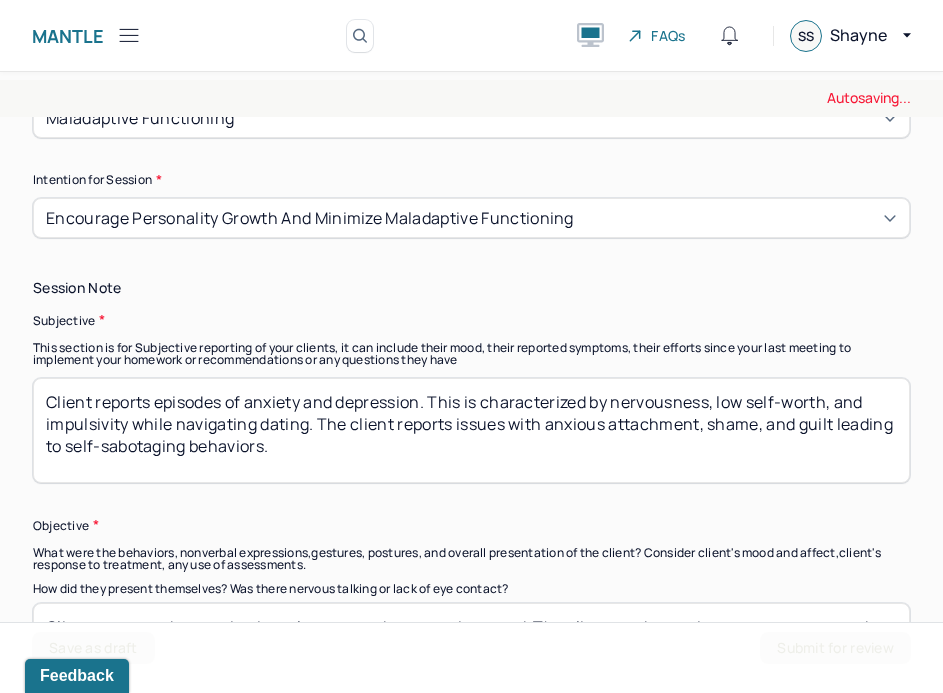 scroll, scrollTop: 998, scrollLeft: 0, axis: vertical 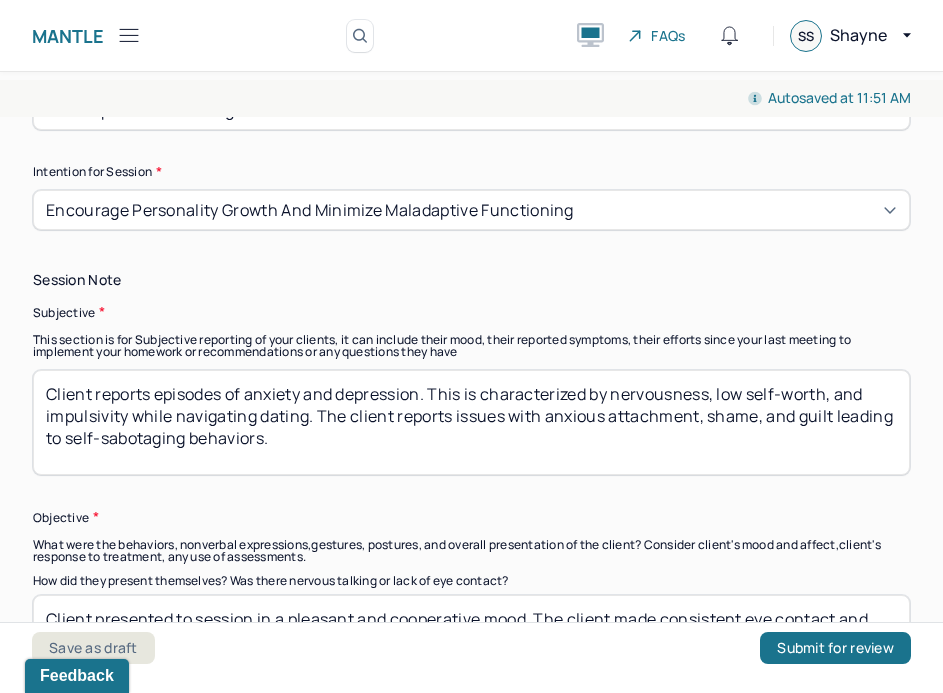 type on "The client reports episodes of nervousness, anxiety, self-doubt, low energy, avoidant, racing thoughts, and fatigue." 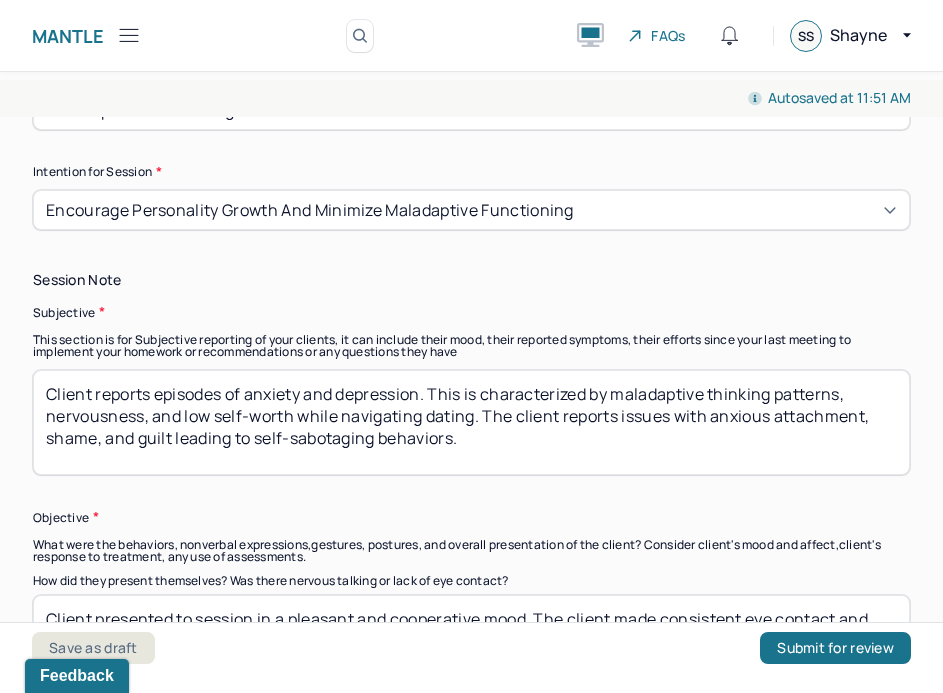 drag, startPoint x: 722, startPoint y: 411, endPoint x: 748, endPoint y: 438, distance: 37.48333 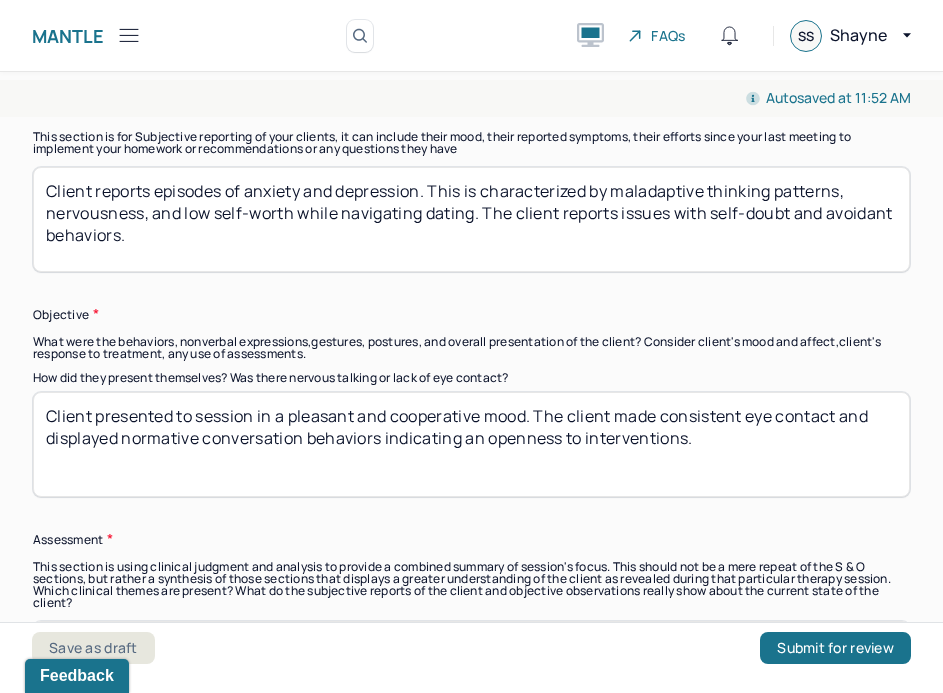 scroll, scrollTop: 1202, scrollLeft: 0, axis: vertical 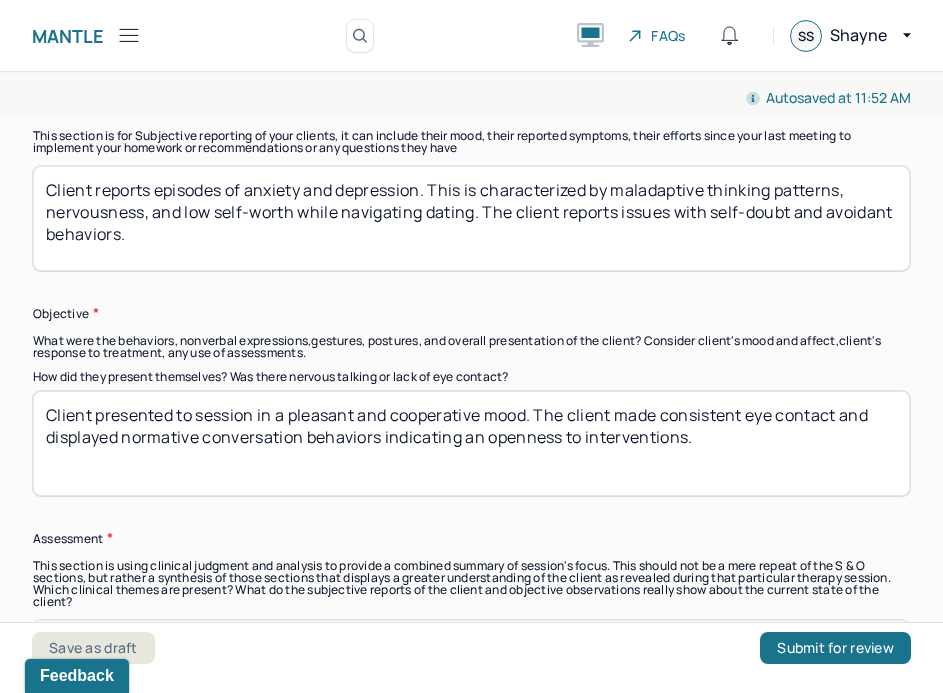 type on "Client reports episodes of anxiety and depression. This is characterized by maladaptive thinking patterns, nervousness, and low self-worth while navigating dating. The client reports issues with self-doubt and avoidant behaviors." 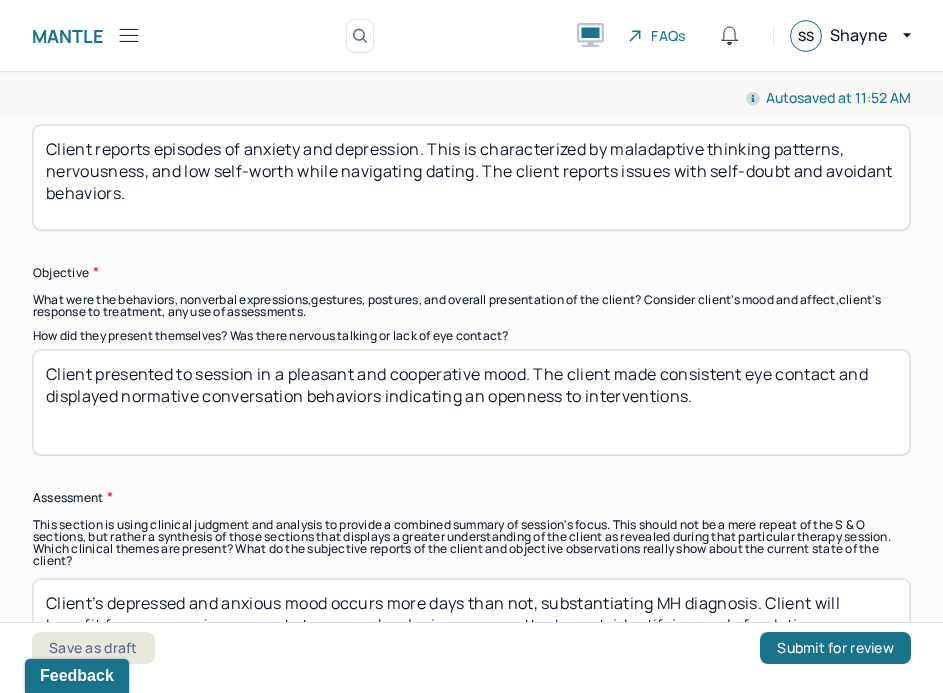 scroll, scrollTop: 1251, scrollLeft: 0, axis: vertical 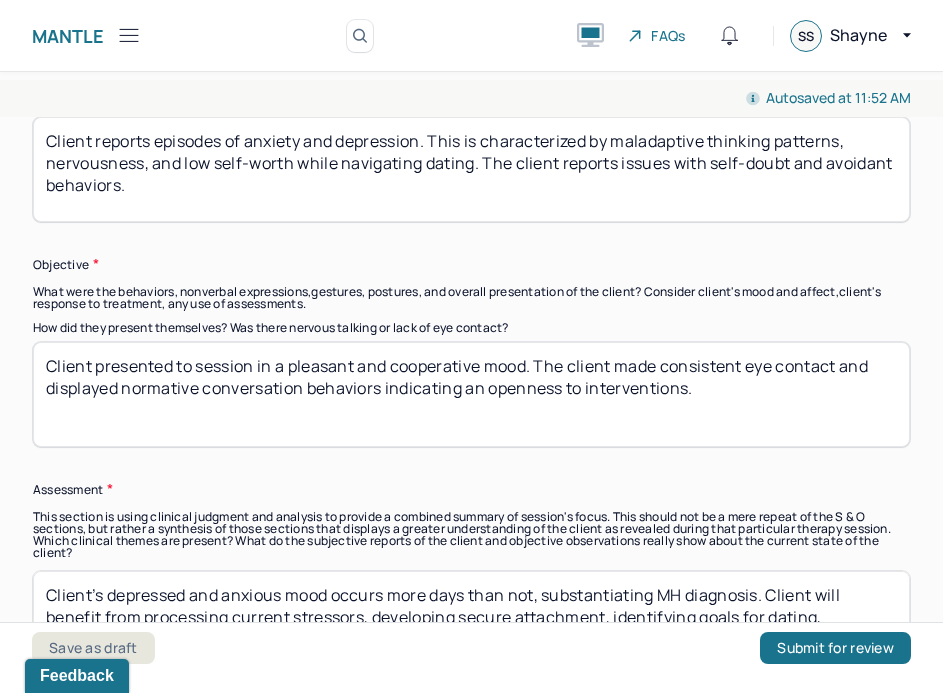 drag, startPoint x: 741, startPoint y: 389, endPoint x: -39, endPoint y: 368, distance: 780.28265 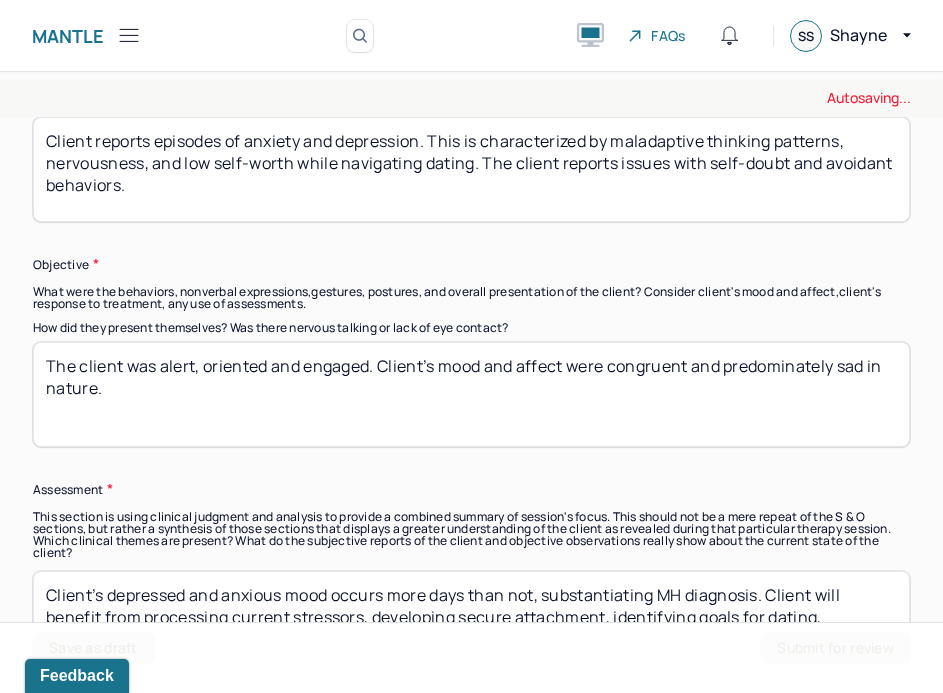 click on "Client presented to session in a pleasant and cooperative mood. The client made consistent eye contact and displayed normative conversation behaviors indicating an openness to interventions." at bounding box center [471, 394] 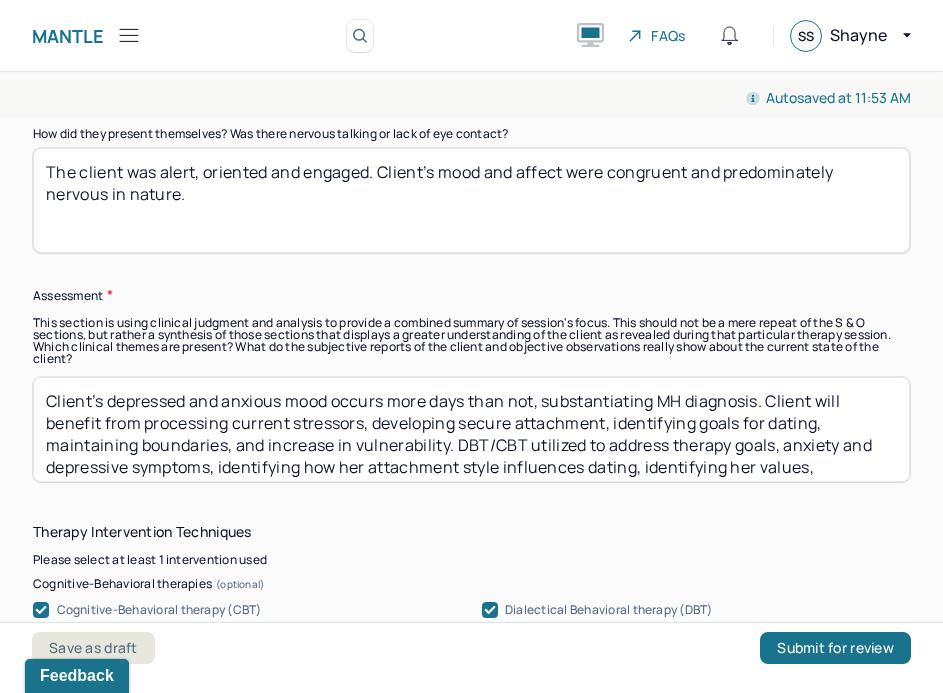 scroll, scrollTop: 1449, scrollLeft: 0, axis: vertical 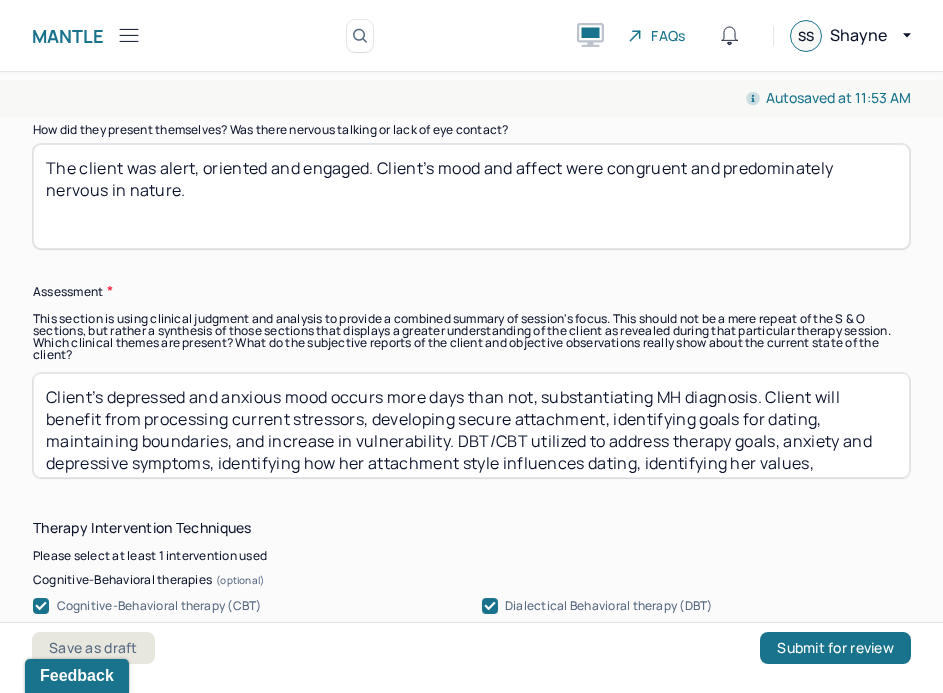 type on "The client was alert, oriented and engaged. Client’s mood and affect were congruent and predominately nervous in nature." 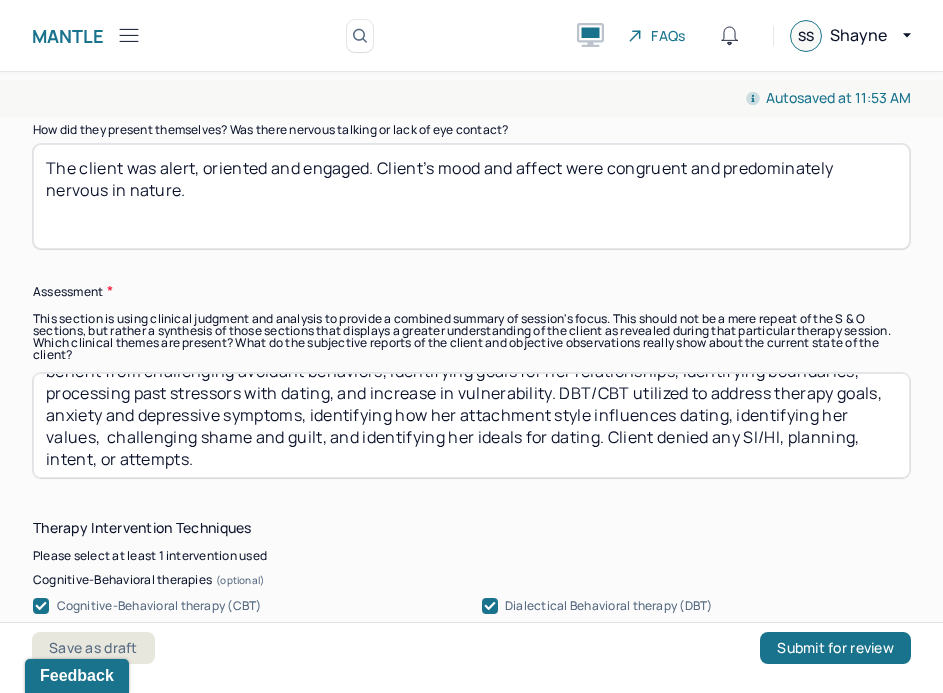 scroll, scrollTop: 52, scrollLeft: 0, axis: vertical 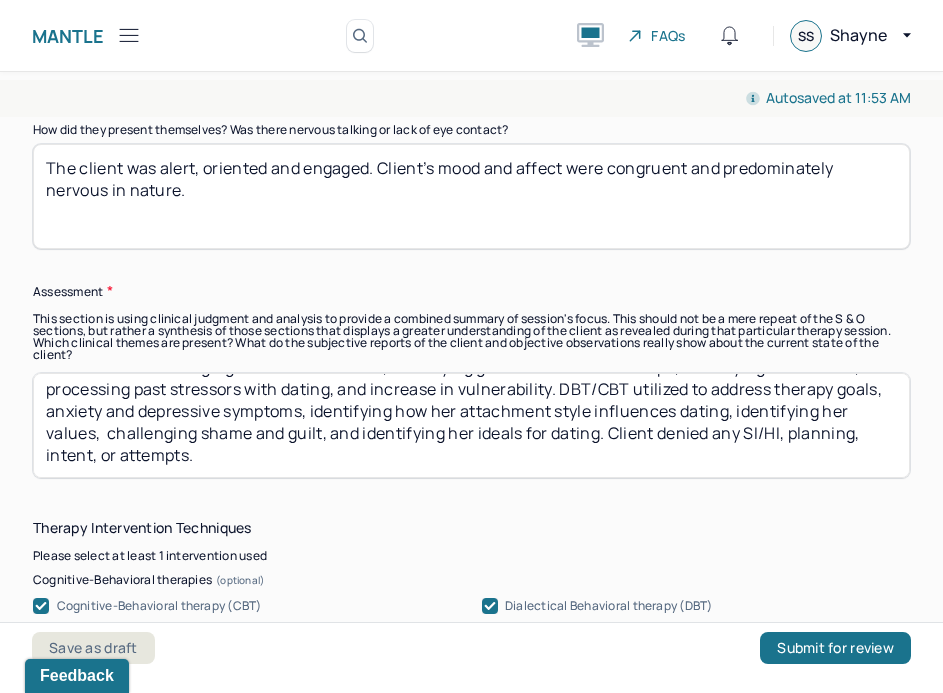 drag, startPoint x: 598, startPoint y: 429, endPoint x: 319, endPoint y: 408, distance: 279.7892 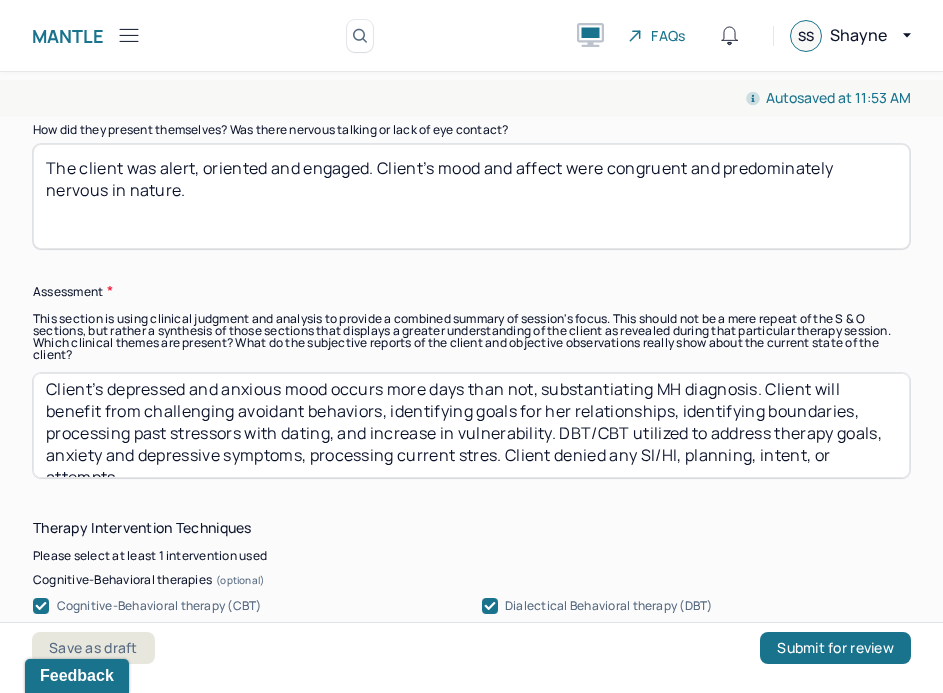 scroll, scrollTop: 30, scrollLeft: 0, axis: vertical 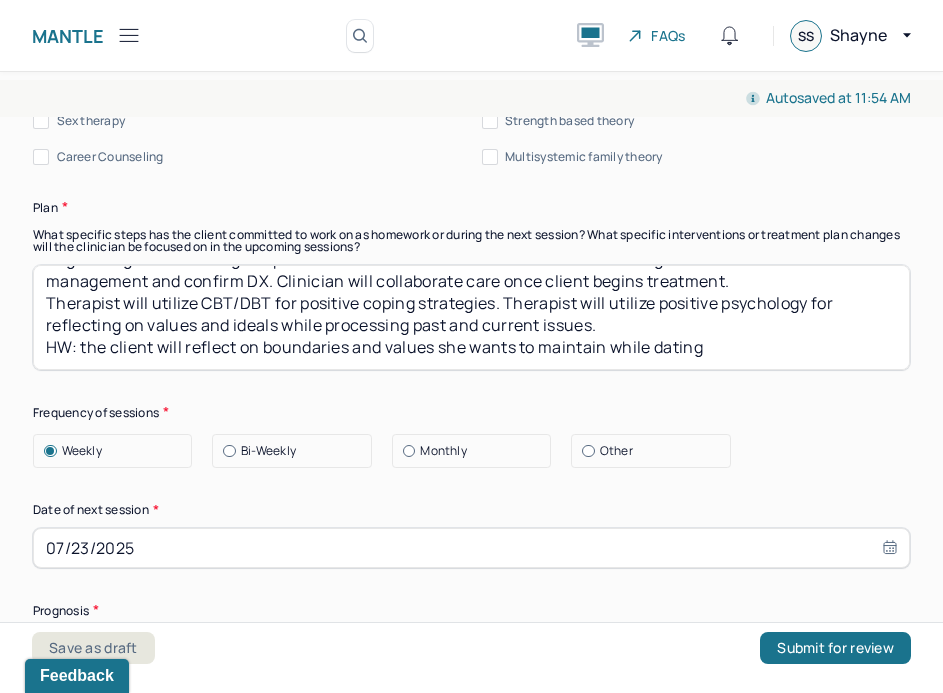 type on "Client’s depressed and anxious mood occurs more days than not, substantiating MH diagnosis. Client will benefit from challenging avoidant behaviors, identifying goals for her relationships, identifying boundaries, processing past stressors with dating, and increase in vulnerability. DBT/CBT utilized to address therapy goals, anxiety and depressive symptoms, processing current stressors, identifying her boundaries, challenging maladaptive thinking patterns, and identifying goals for dating. Client denied any SI/HI, planning, intent, or attempts." 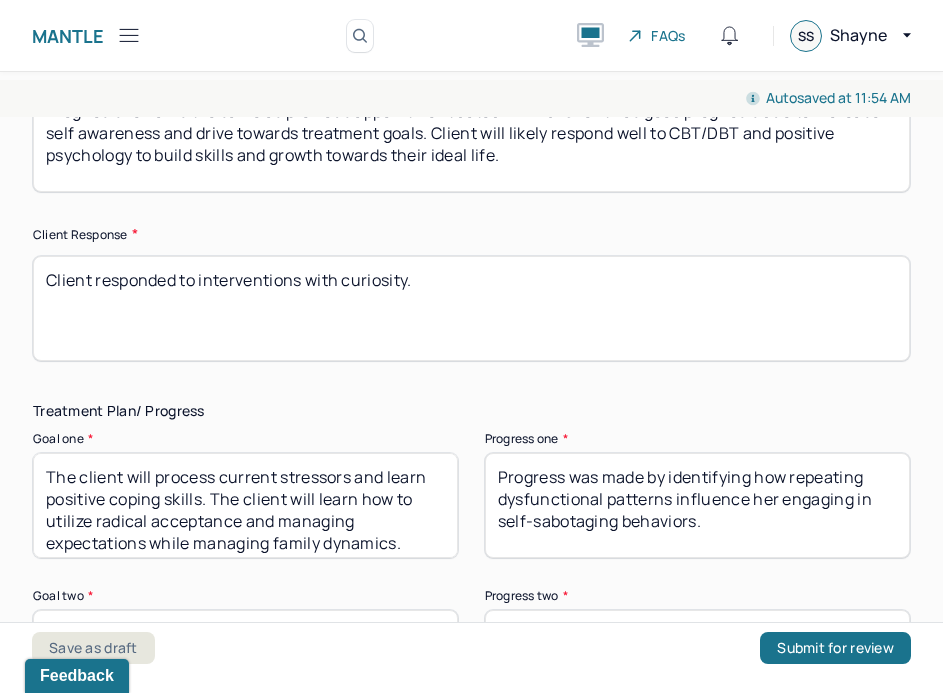 scroll, scrollTop: 3012, scrollLeft: 0, axis: vertical 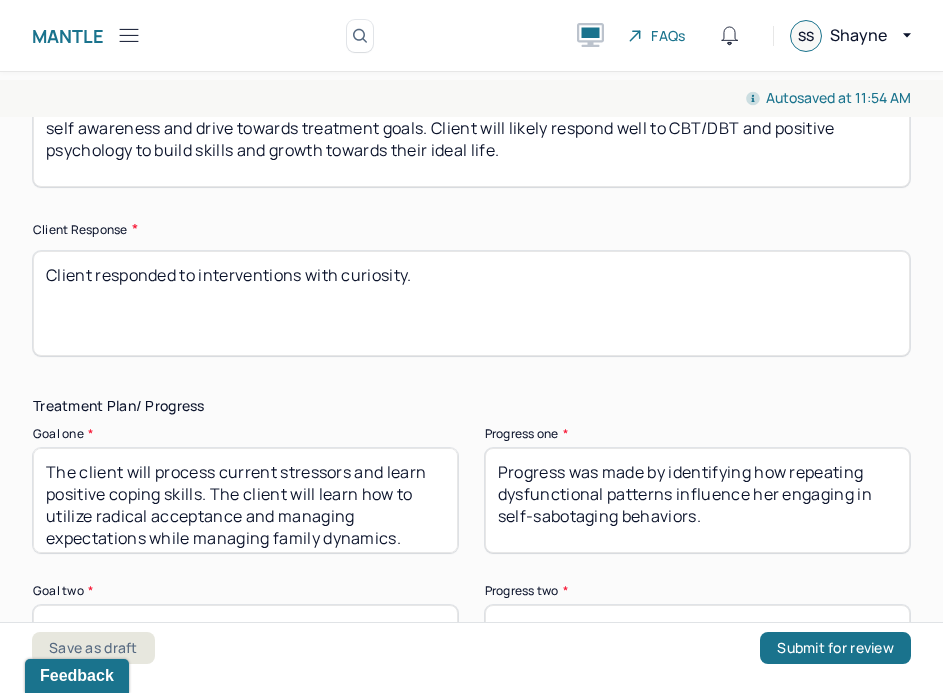 type on "Began Diagnostic Privilege Supervision 1/8 to confirm DX. Discussion of returning to PCP for medication management and confirm DX. Clinician will collaborate care once client begins treatment.
Therapist will utilize CBT/DBT for positive coping strategies. Therapist will utilize positive psychology for reflecting on values and ideals while processing past and current issues.
HW: the client will enforce boundaries with her relationships" 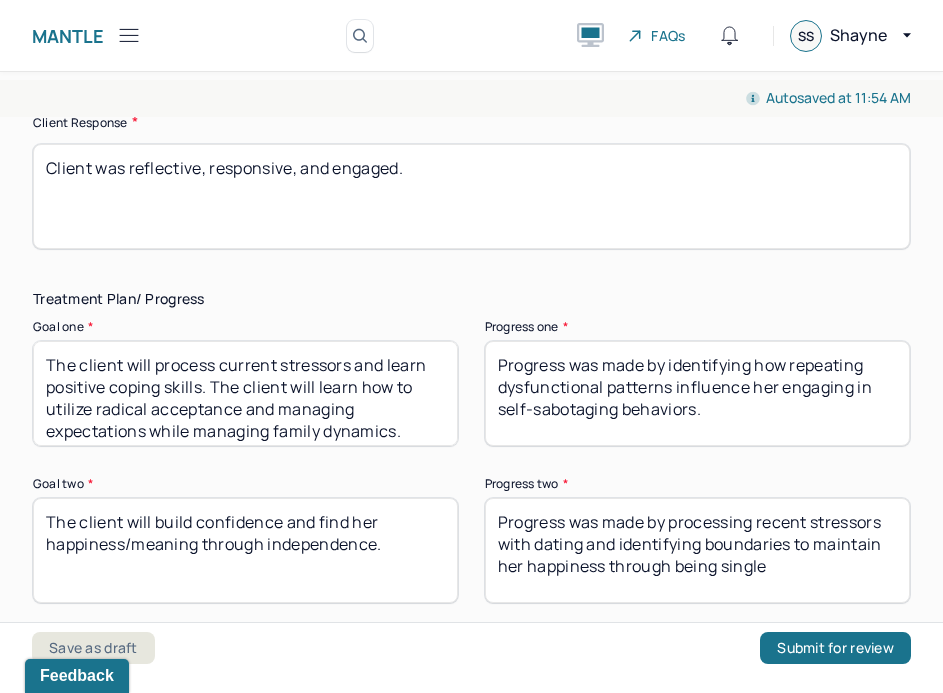 scroll, scrollTop: 3121, scrollLeft: 0, axis: vertical 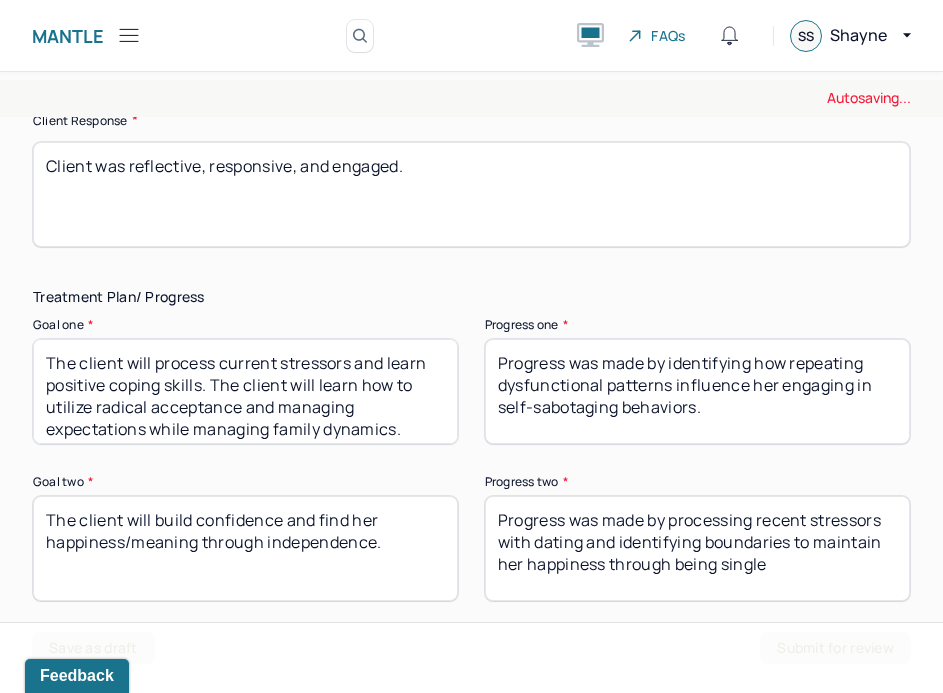 type on "Client was reflective, responsive, and engaged." 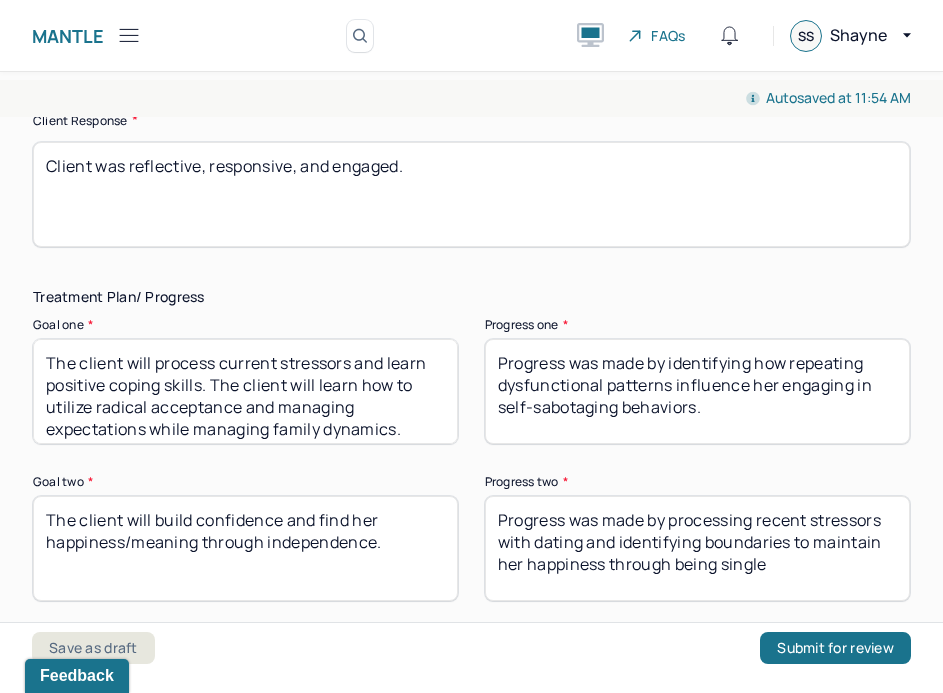 drag, startPoint x: 762, startPoint y: 410, endPoint x: 671, endPoint y: 359, distance: 104.316826 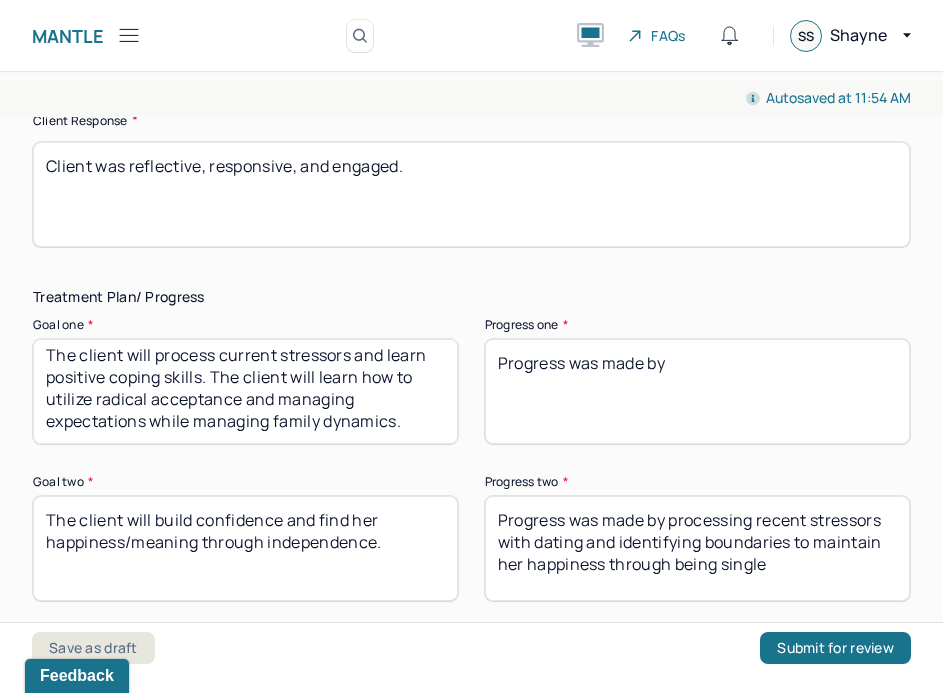 scroll, scrollTop: 0, scrollLeft: 0, axis: both 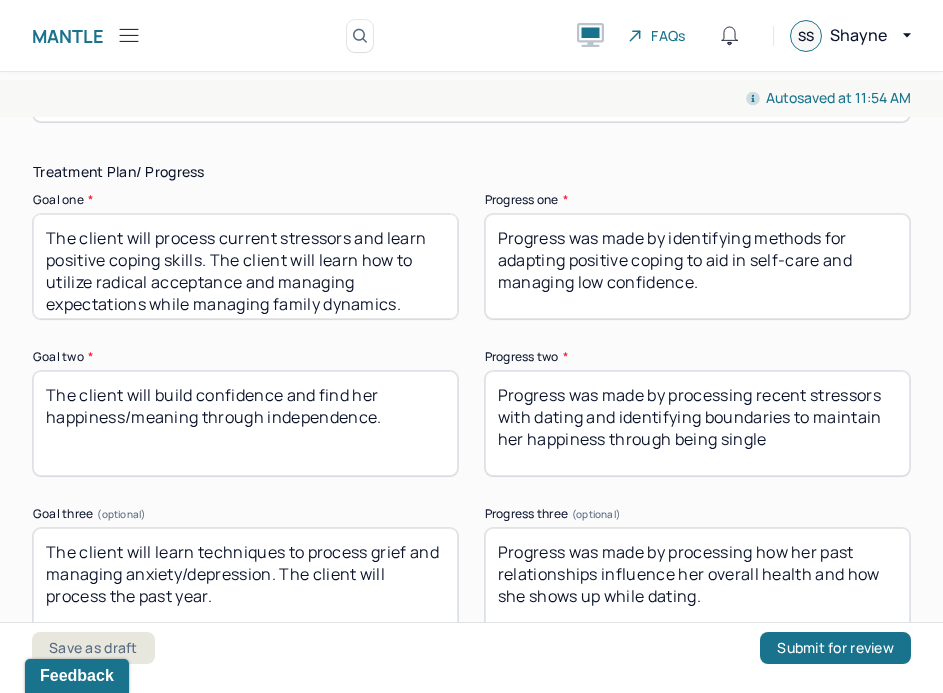 type on "Progress was made by identifying methods for adapting positive coping to aid in self-care and managing low confidence." 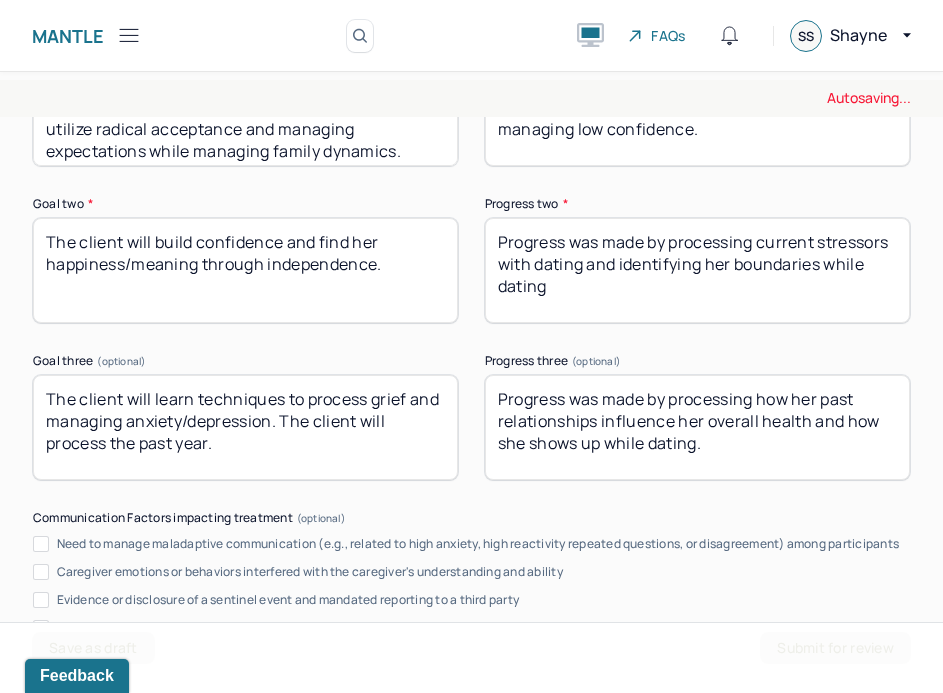 scroll, scrollTop: 3418, scrollLeft: 0, axis: vertical 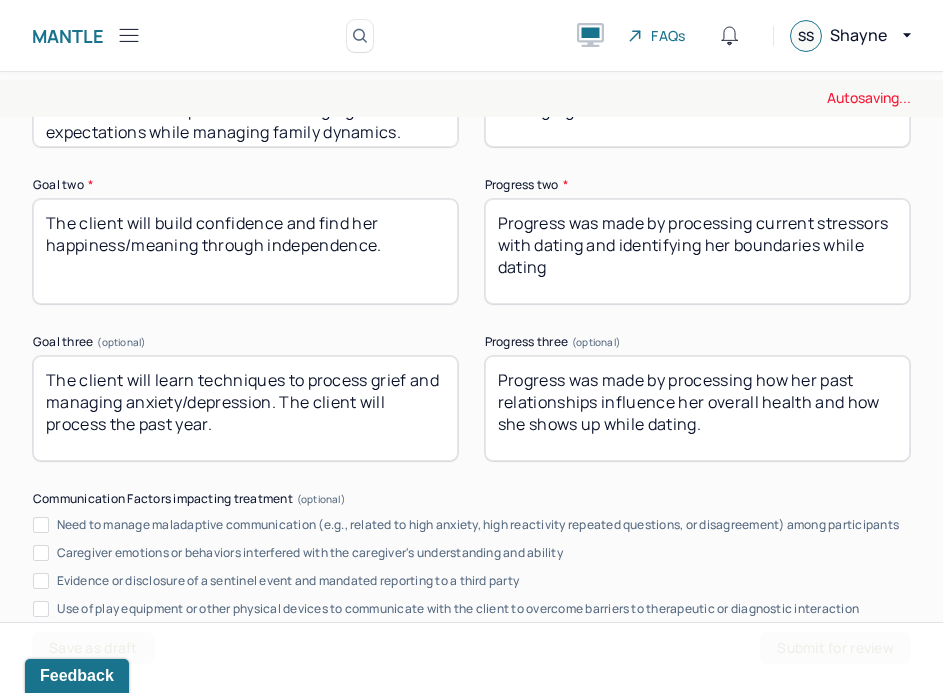 type on "Progress was made by processing current stressors with dating and identifying her boundaries while dating" 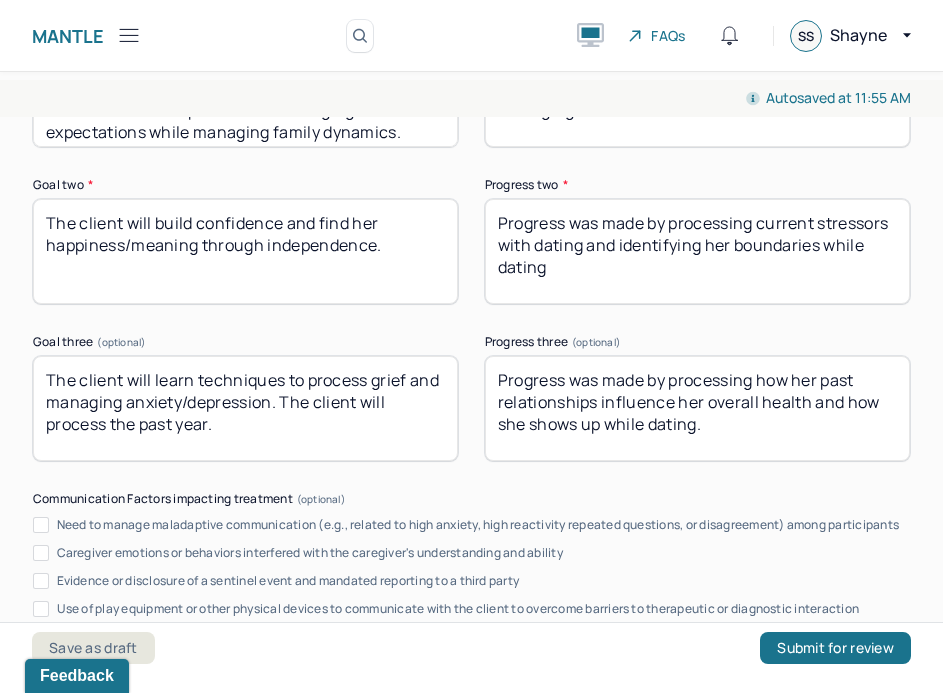 drag, startPoint x: 719, startPoint y: 428, endPoint x: 675, endPoint y: 378, distance: 66.6033 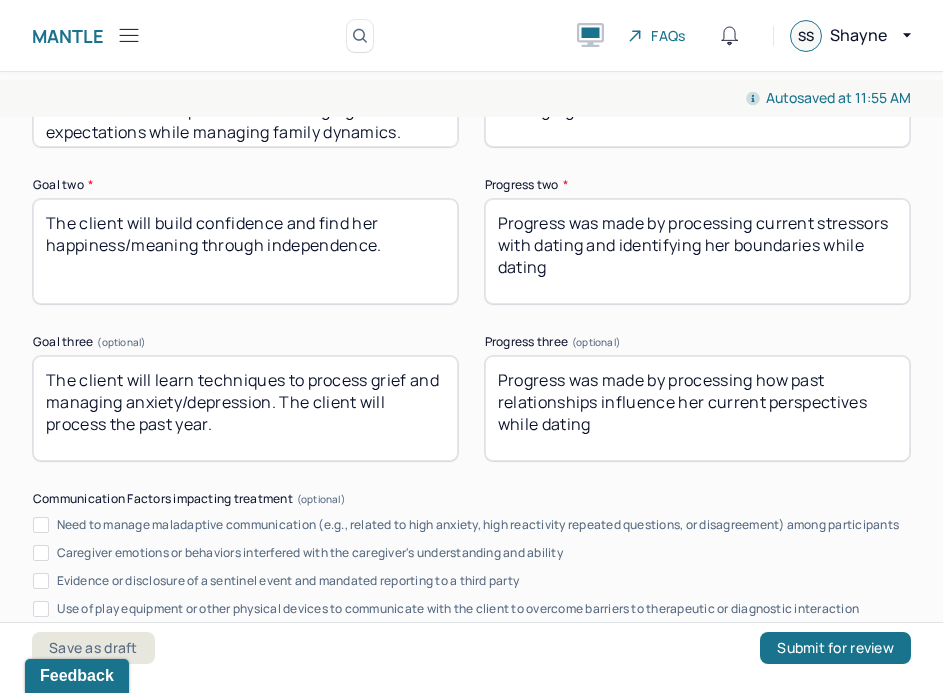 scroll, scrollTop: 3913, scrollLeft: 0, axis: vertical 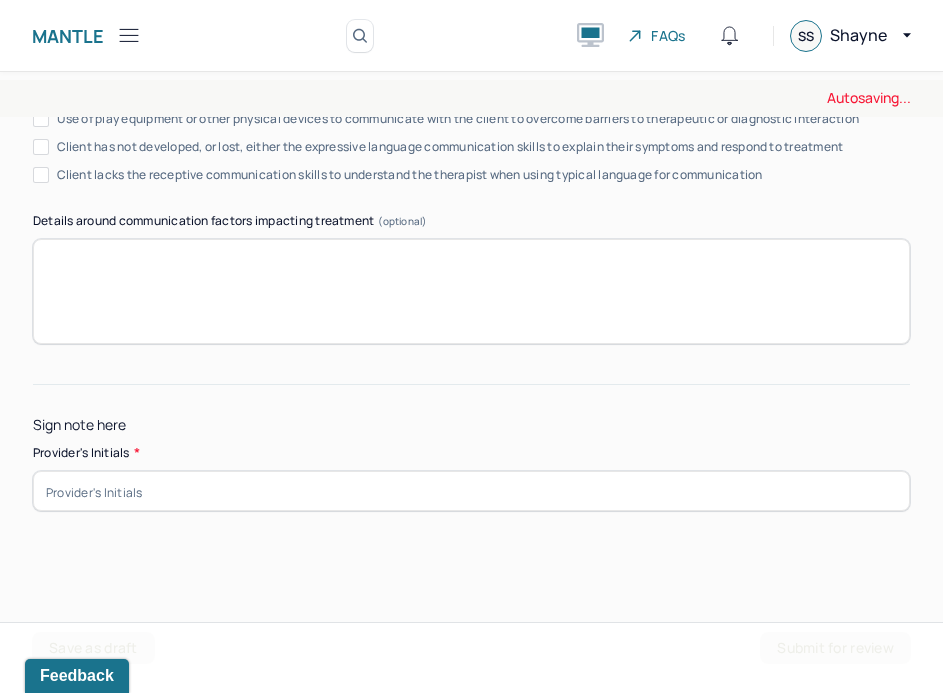 type on "Progress was made by processing how past relationships influence her current perspectives while dating" 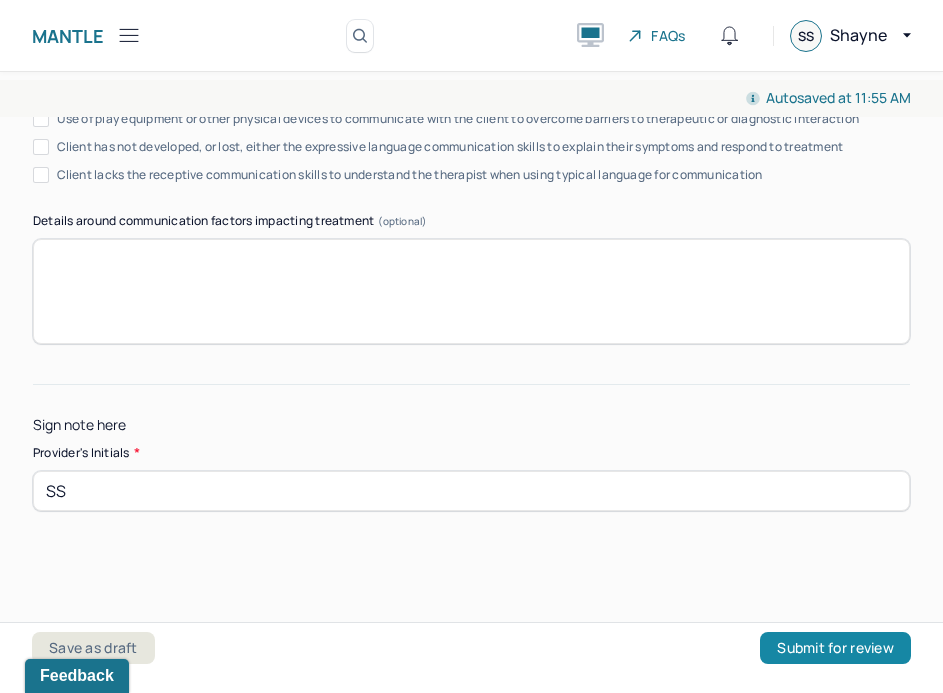 type on "SS" 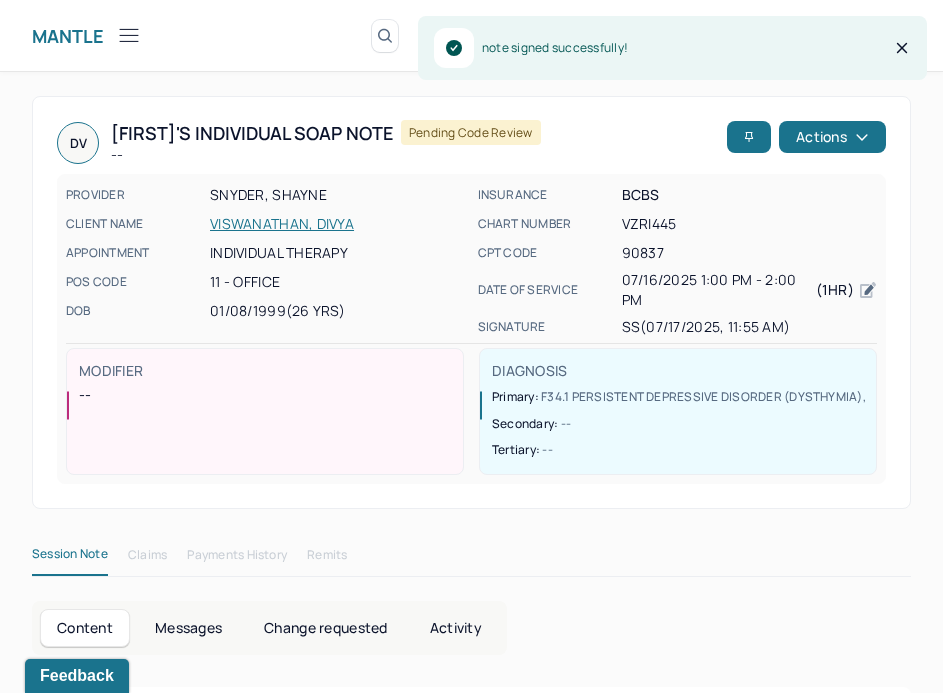 click at bounding box center (129, 35) 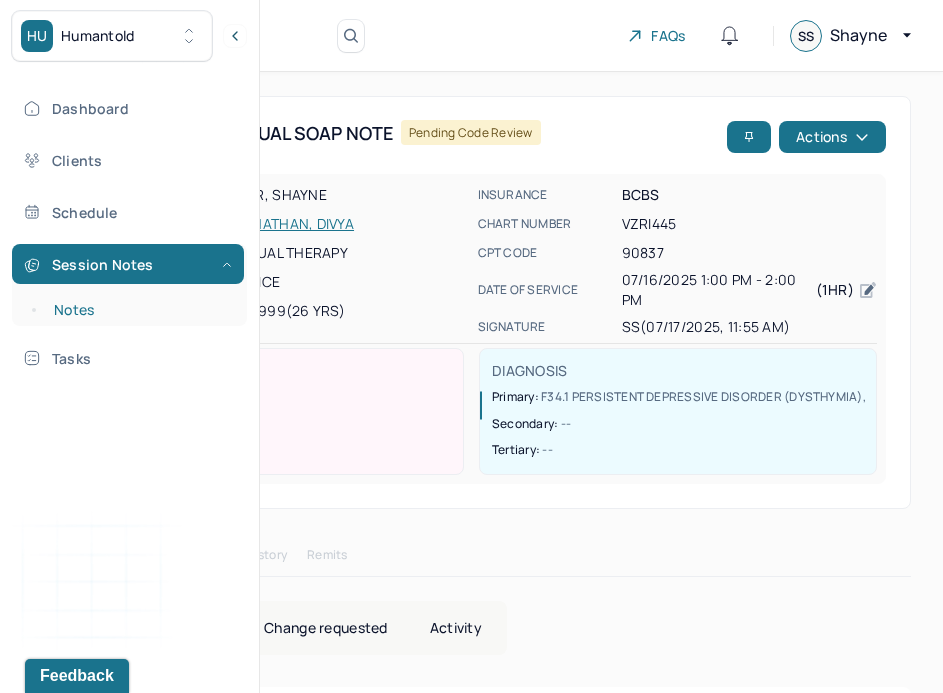click on "Notes" at bounding box center [139, 310] 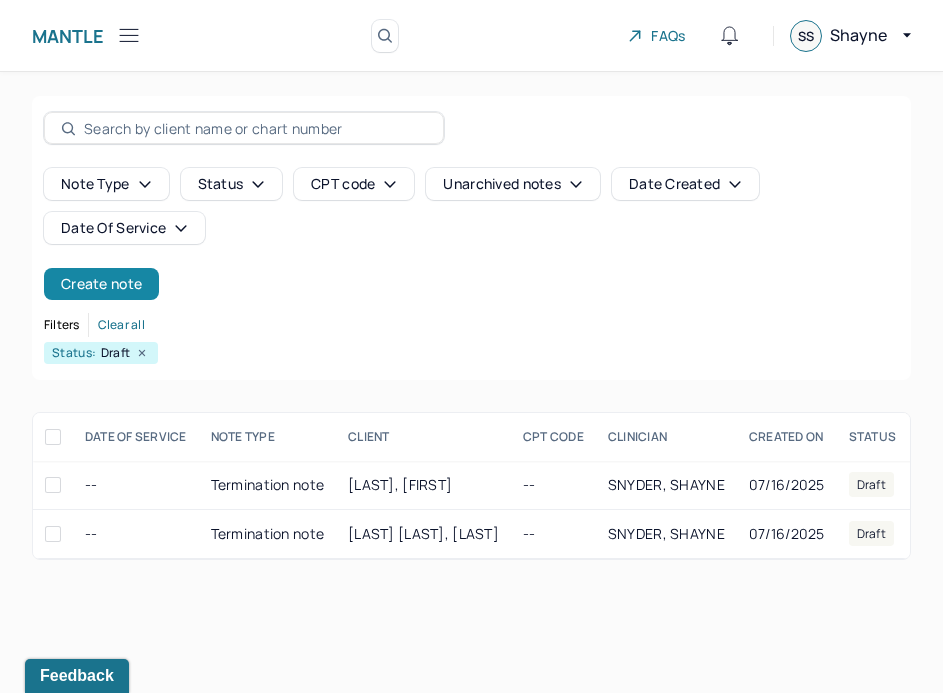 click on "Create note" at bounding box center (101, 284) 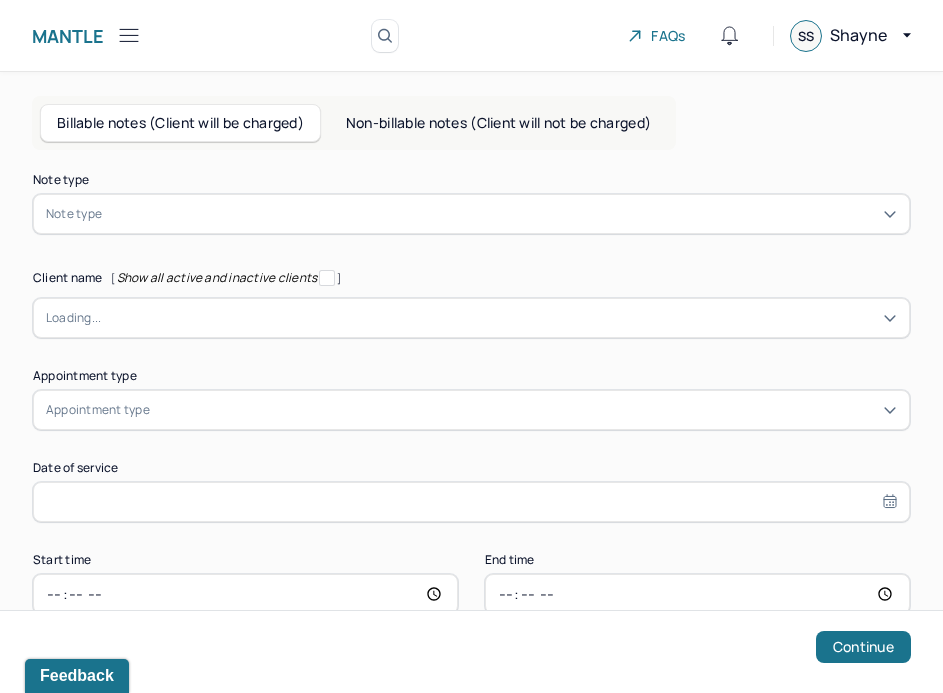 click on "Non-billable notes (Client will not be charged)" at bounding box center [498, 123] 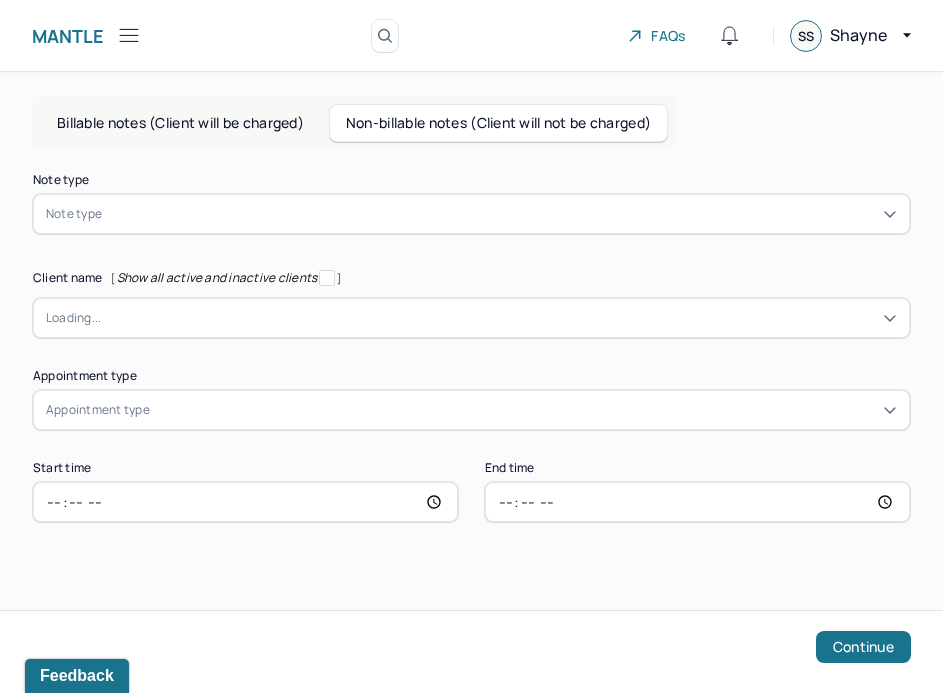 click on "Note type" at bounding box center [471, 214] 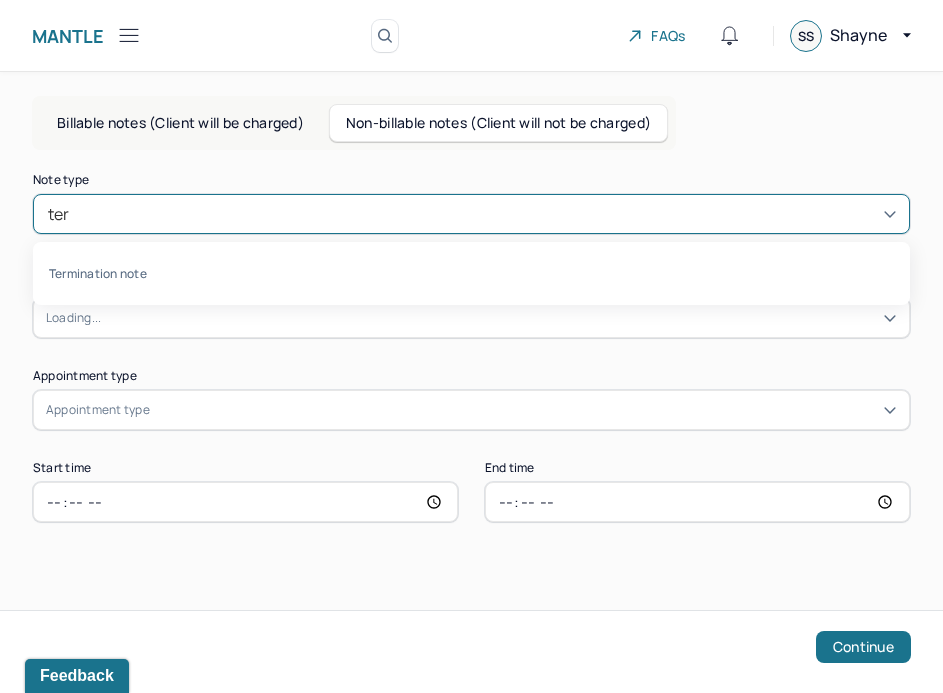 type on "term" 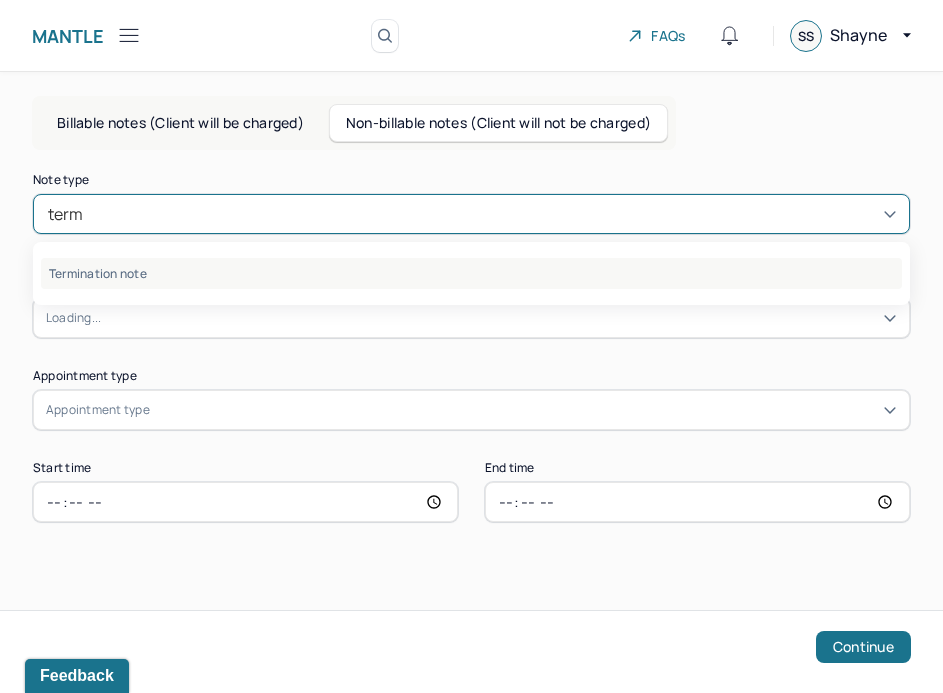 click on "Termination note" at bounding box center (471, 273) 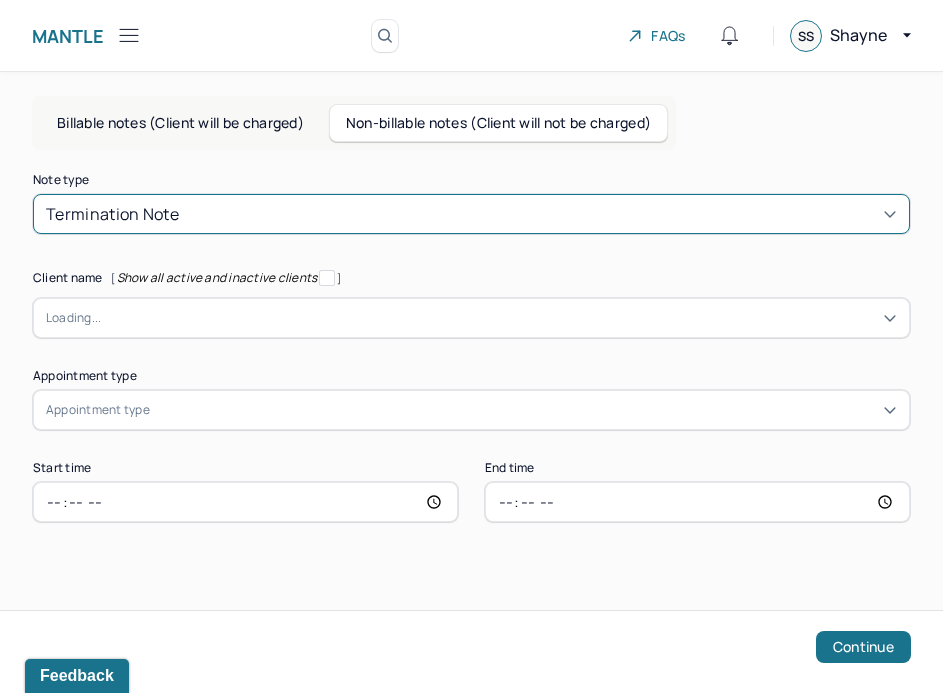 click at bounding box center (499, 318) 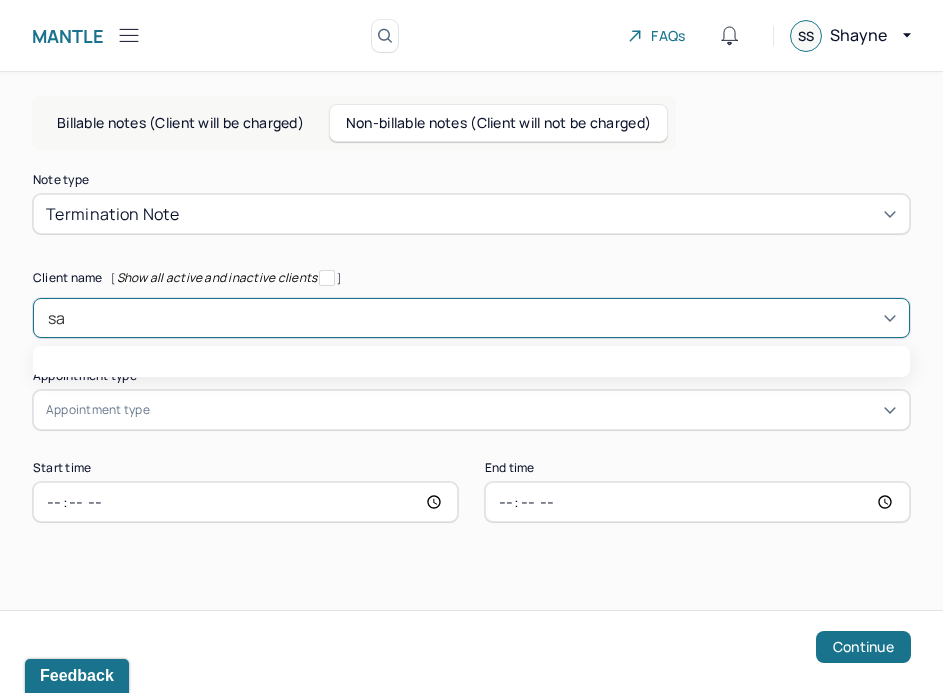 type on "sah" 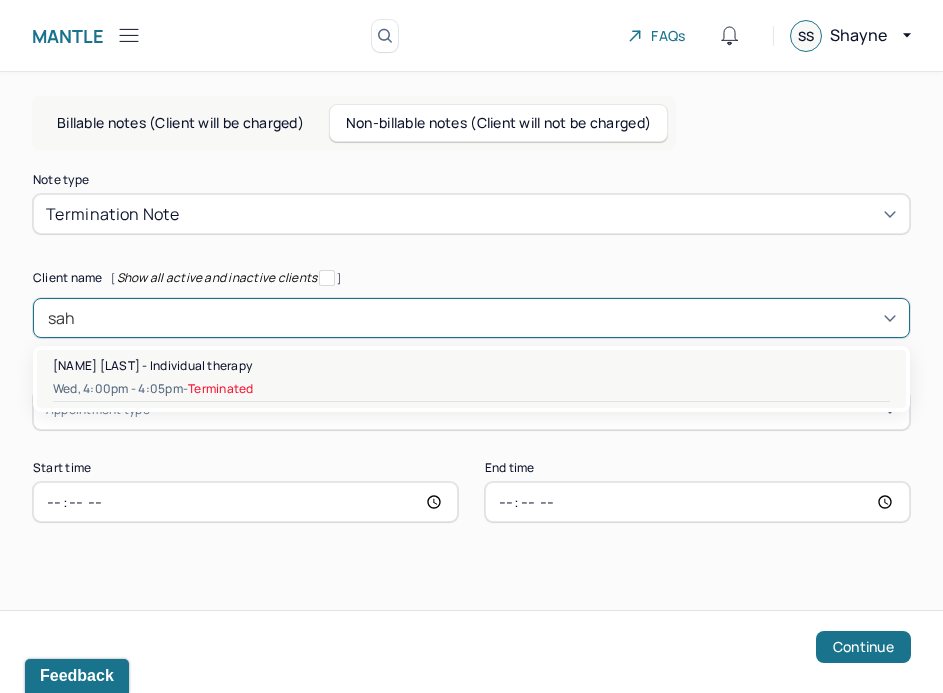 click on "[NAME] [LAST] - Individual therapy" at bounding box center (471, 365) 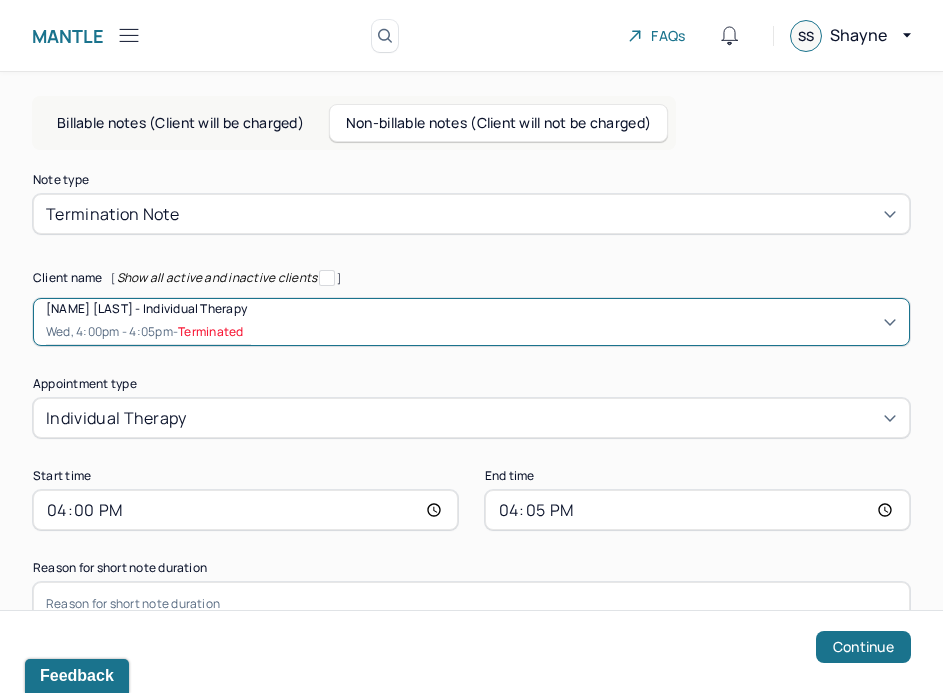 scroll, scrollTop: 52, scrollLeft: 0, axis: vertical 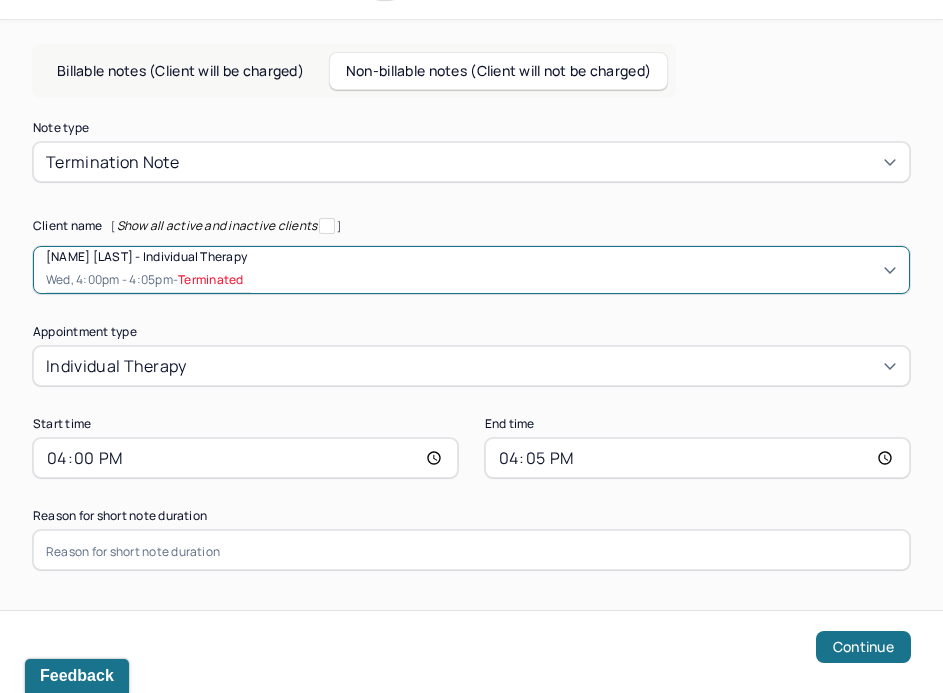 click at bounding box center [471, 550] 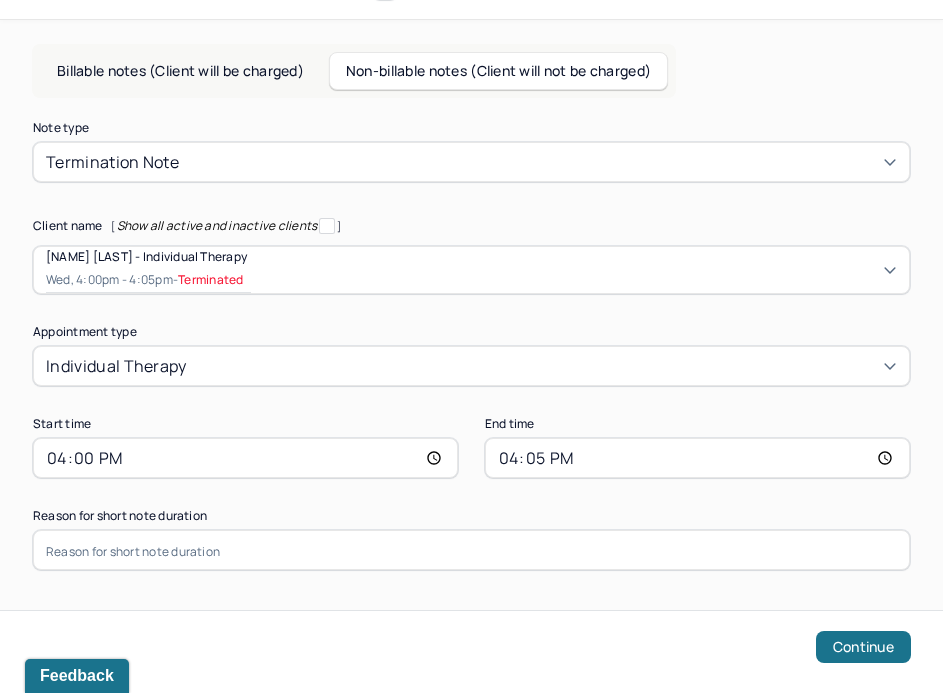 type on "Termination Note without Session" 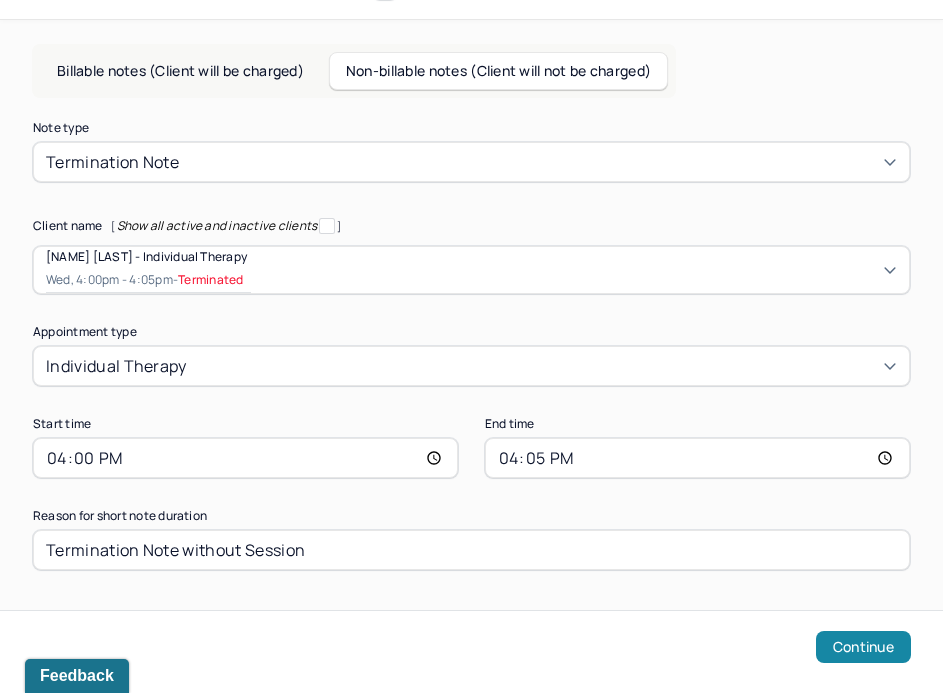 click on "Continue" at bounding box center [863, 647] 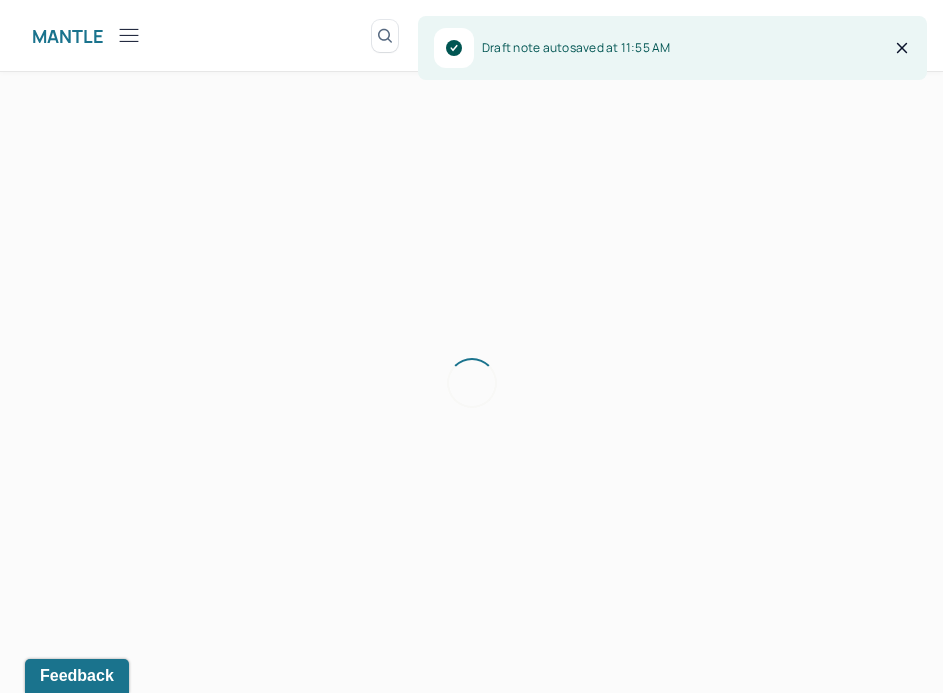 scroll, scrollTop: 0, scrollLeft: 0, axis: both 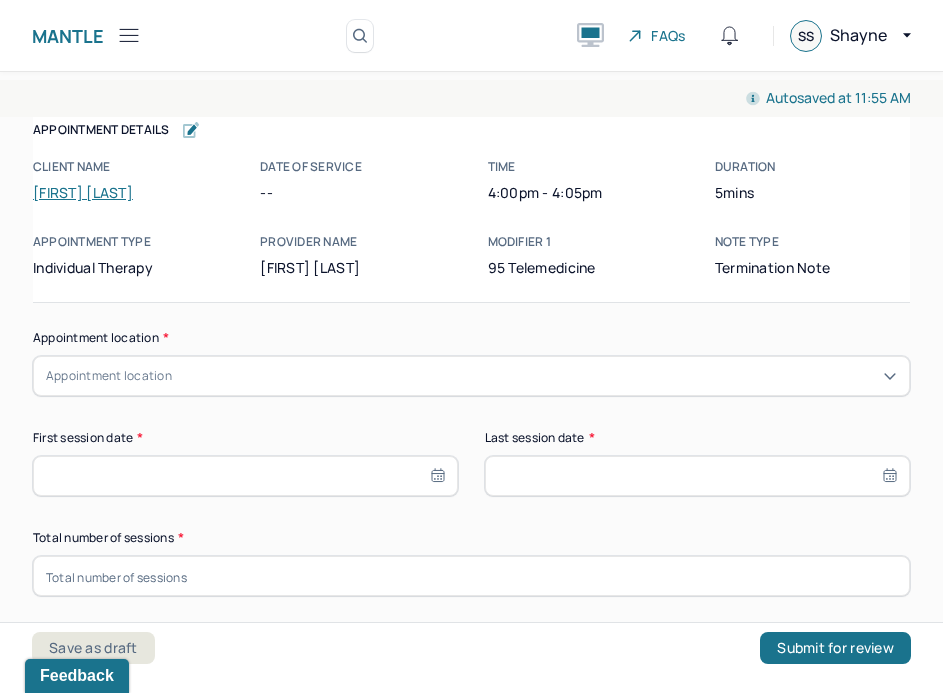 click on "Mantle" at bounding box center [87, 35] 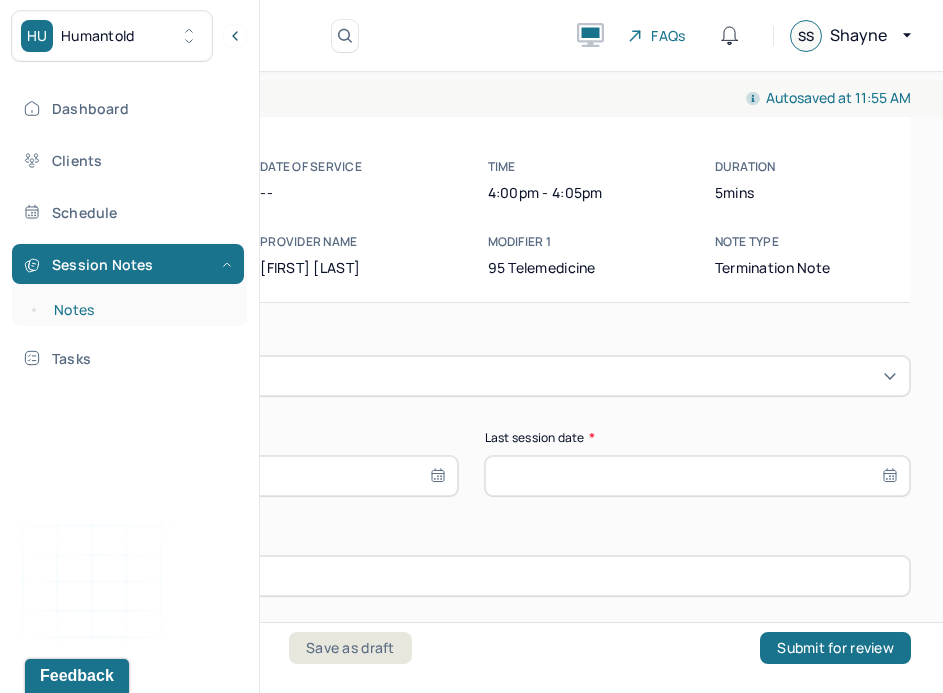 click on "Notes" at bounding box center (139, 310) 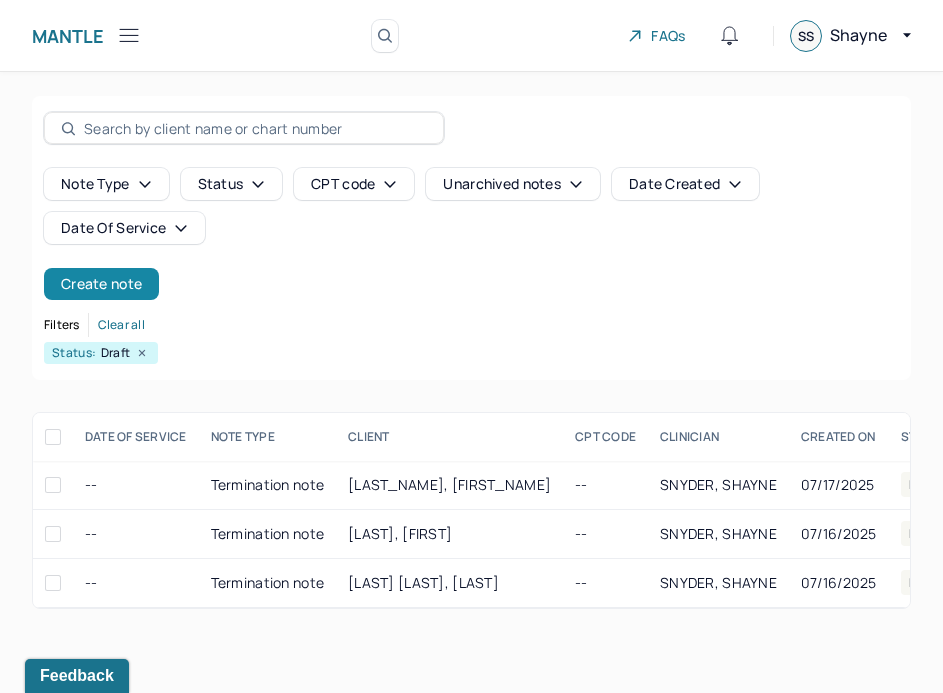 click on "Create note" at bounding box center (101, 284) 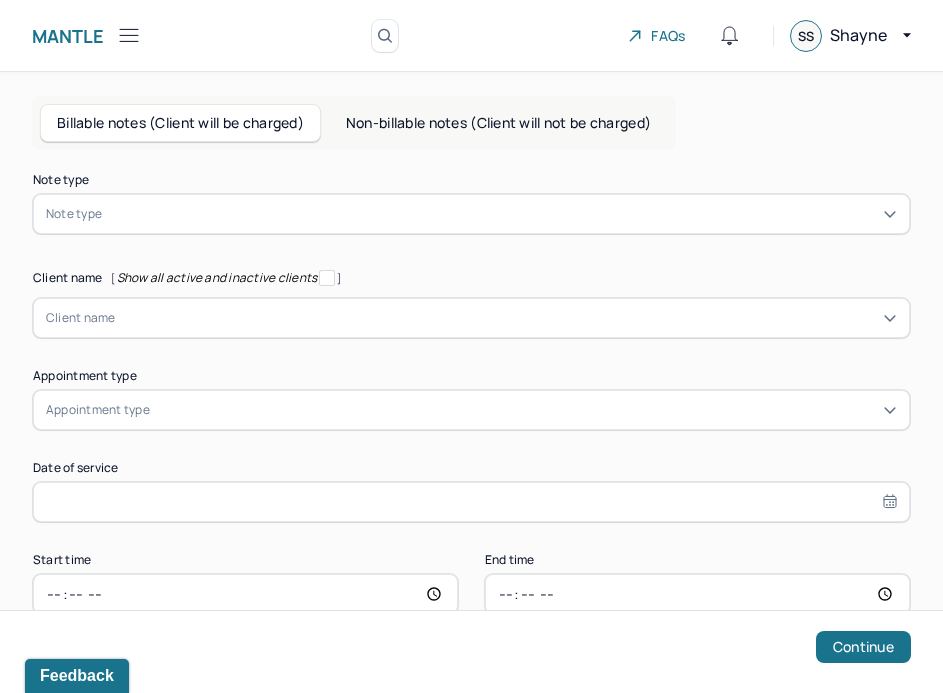 click on "Non-billable notes (Client will not be charged)" at bounding box center [498, 123] 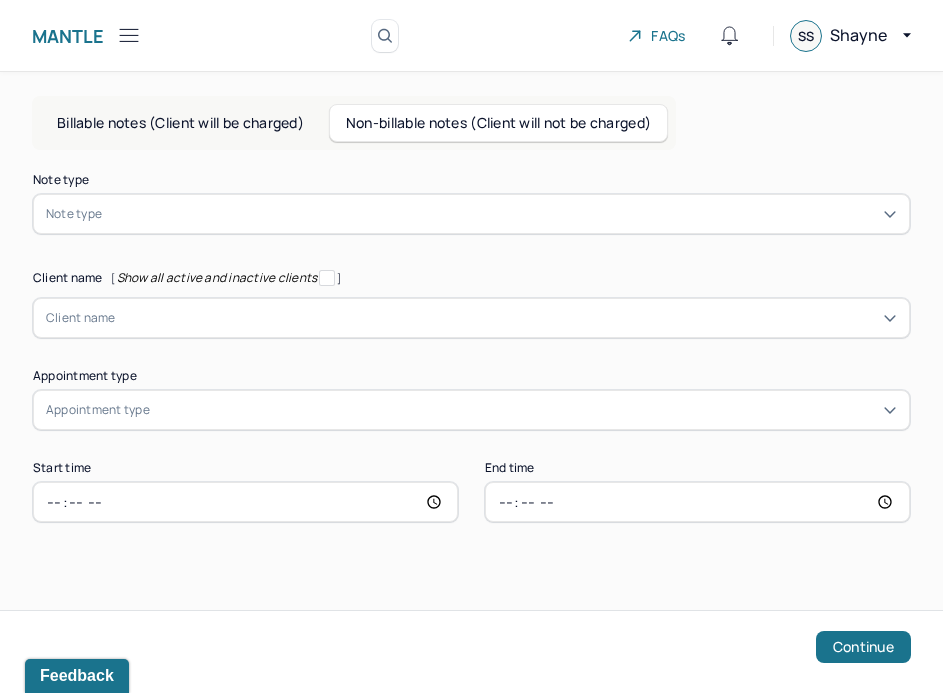 click on "Note type" at bounding box center [471, 214] 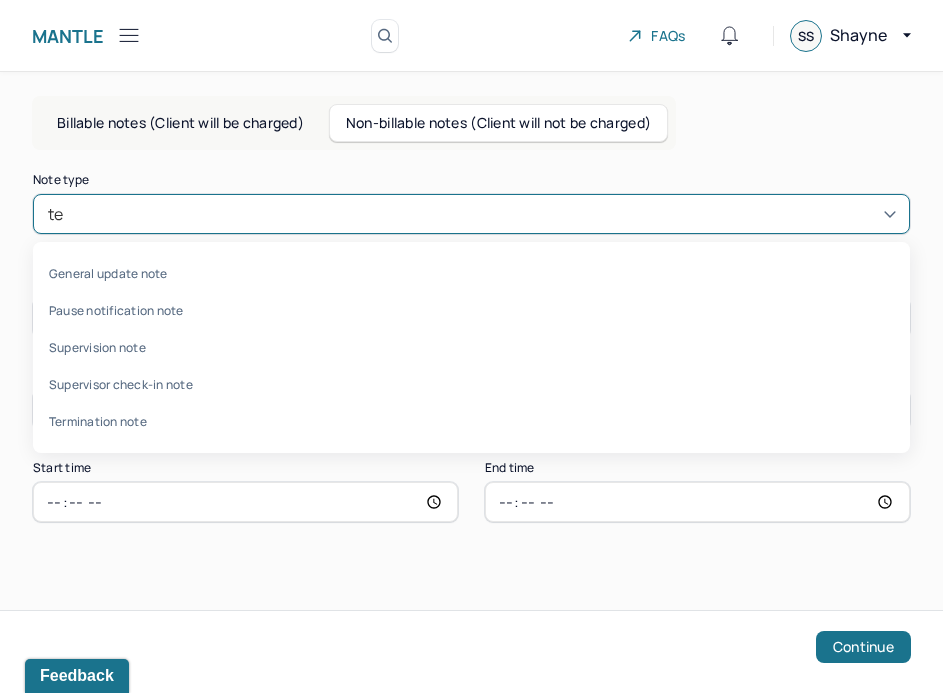 type on "ter" 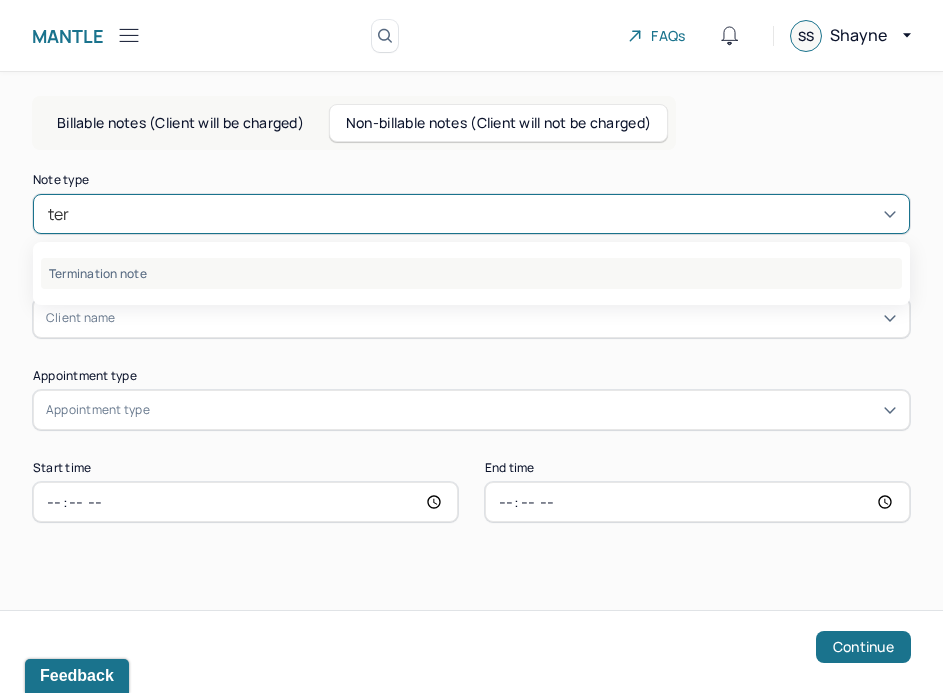 click on "Termination note" at bounding box center [471, 273] 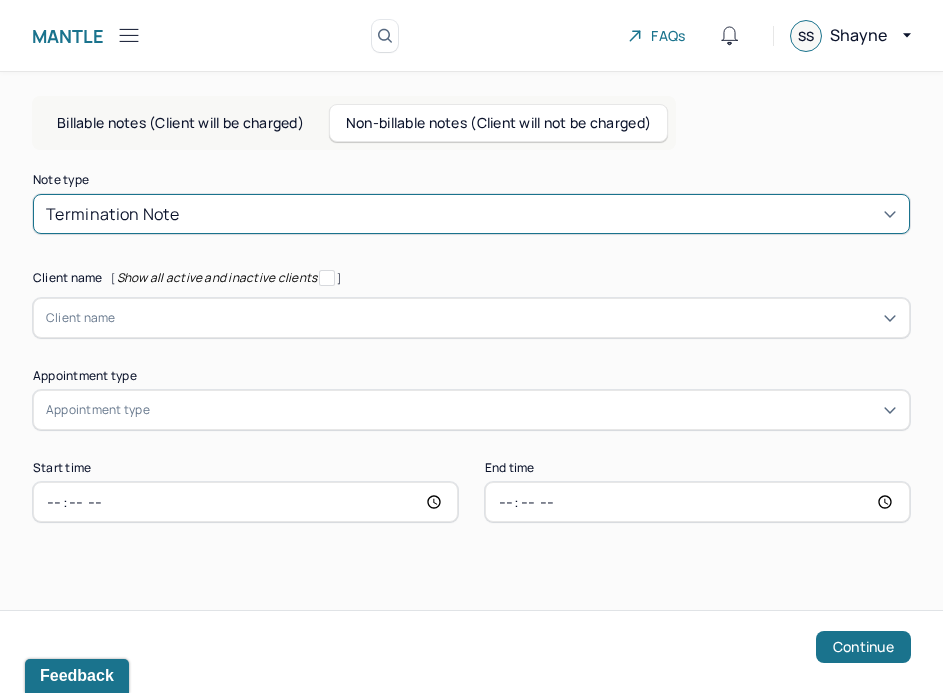 click at bounding box center [506, 318] 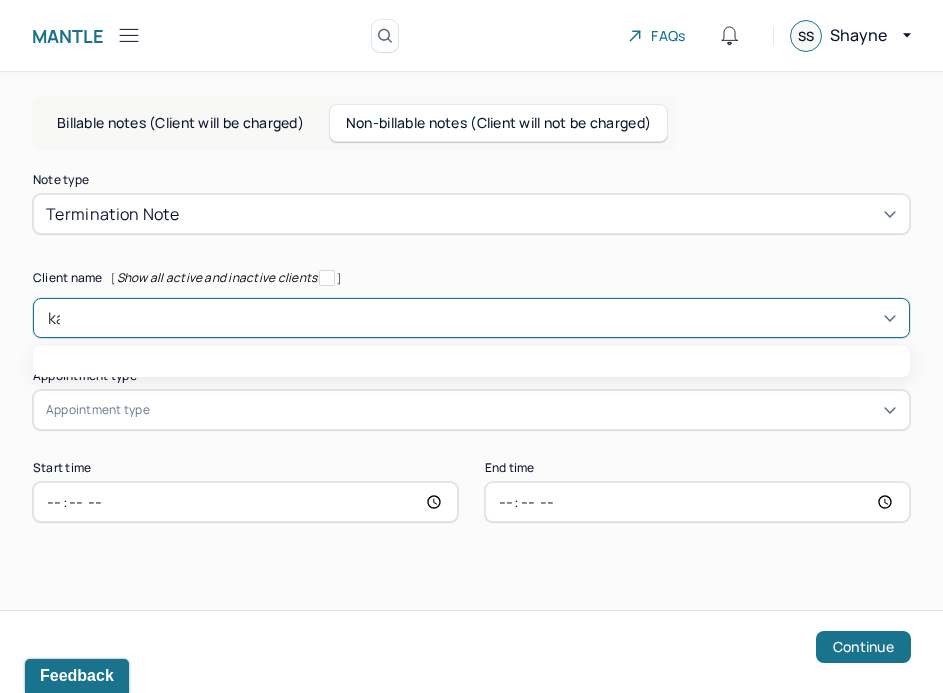type on "kat" 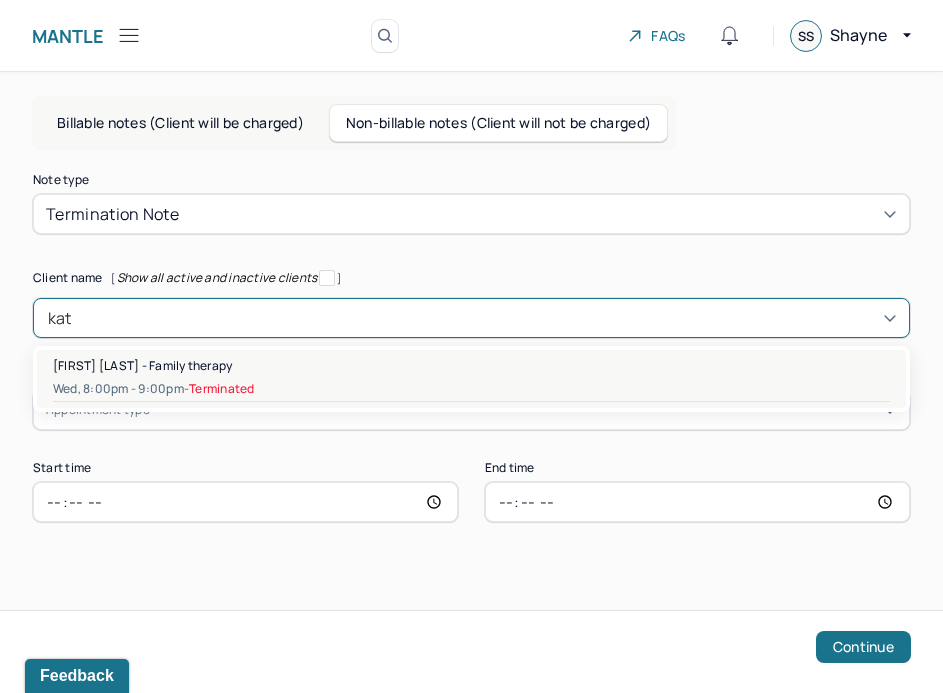 click on "Terminated" at bounding box center [221, 389] 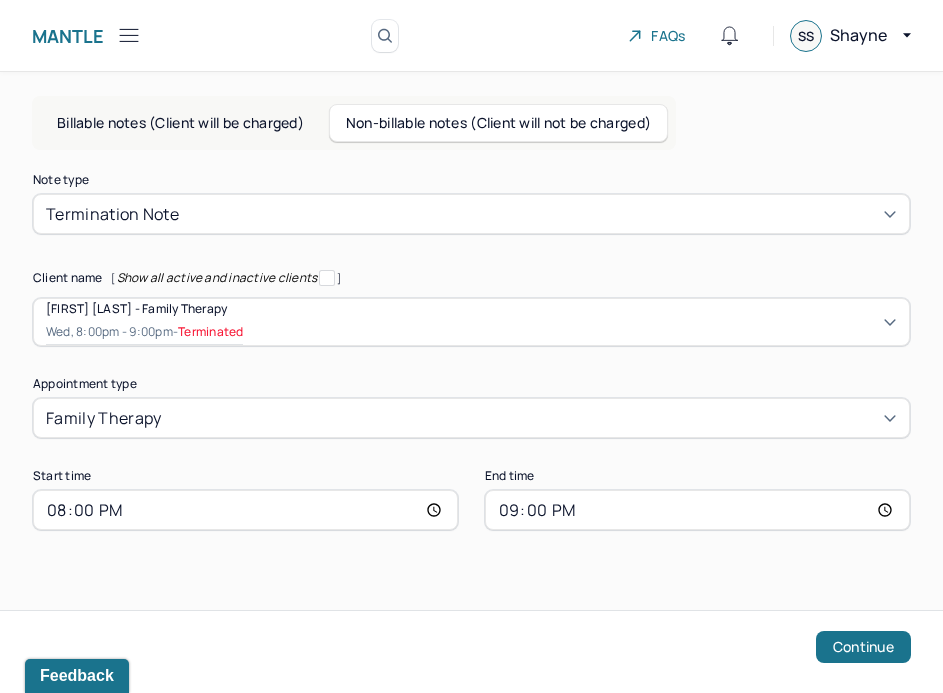 click on "21:00" at bounding box center [697, 510] 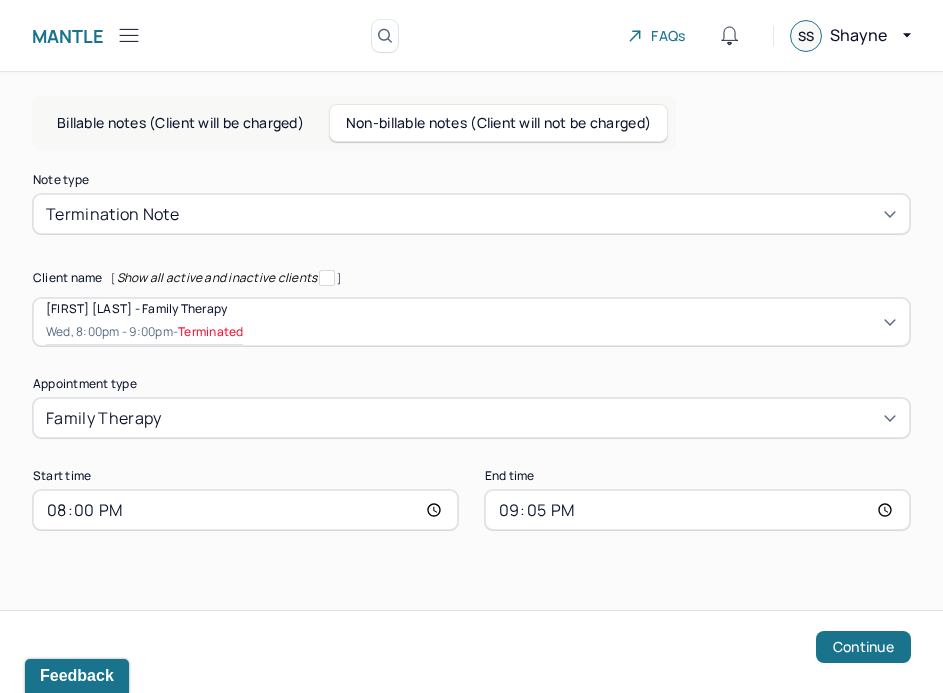 click on "21:05" at bounding box center (697, 510) 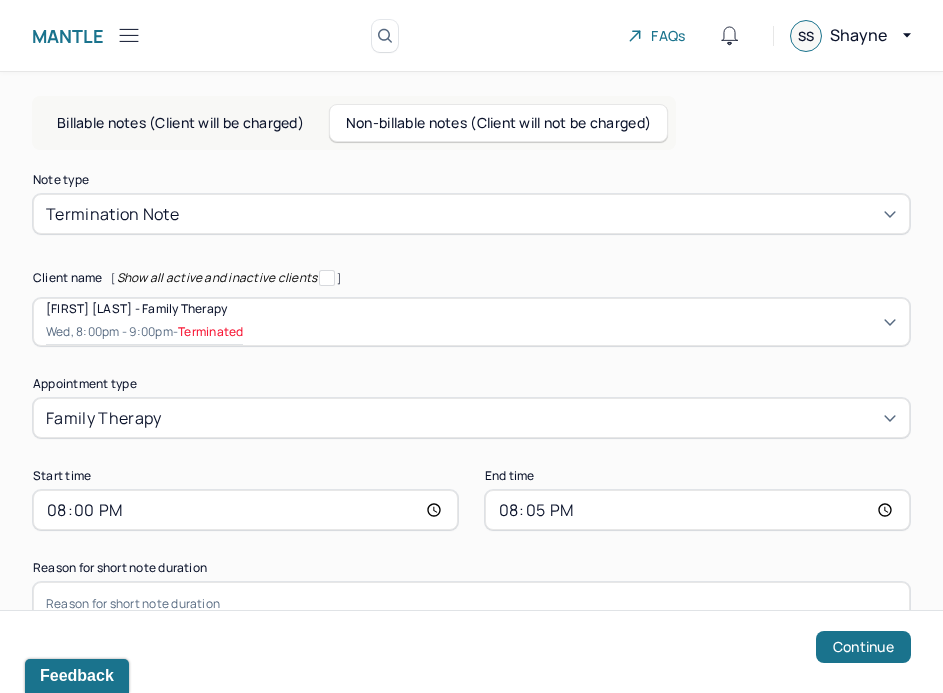 scroll, scrollTop: 52, scrollLeft: 0, axis: vertical 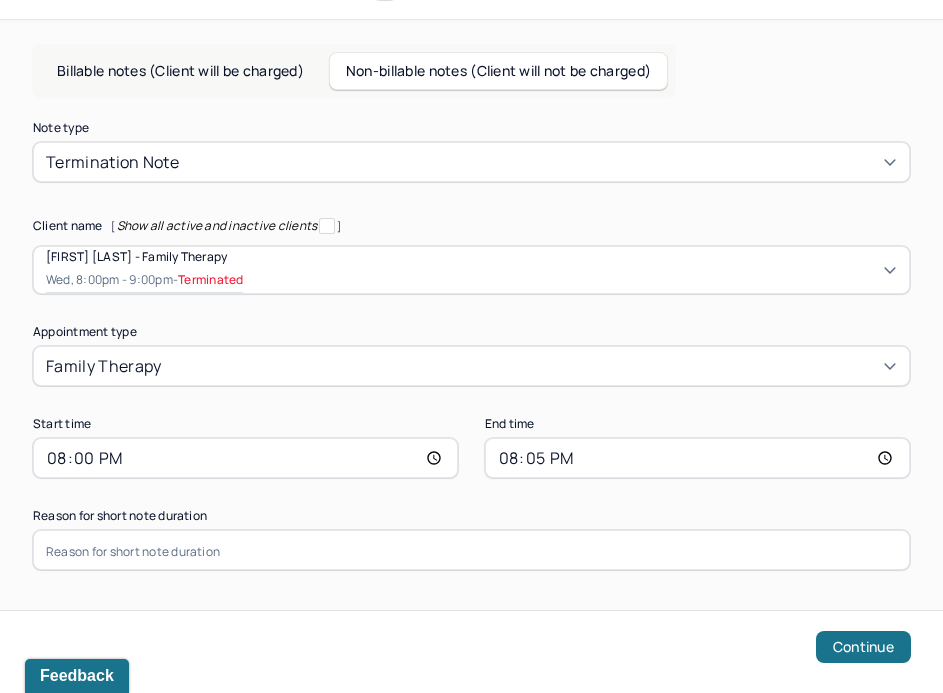 click at bounding box center (471, 550) 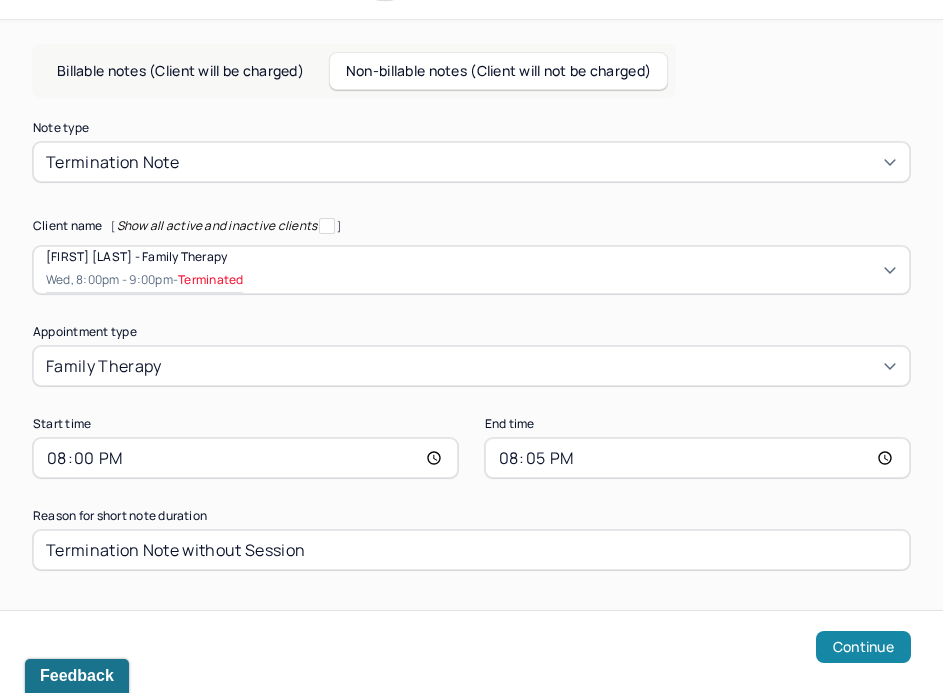 click on "Continue" at bounding box center [863, 647] 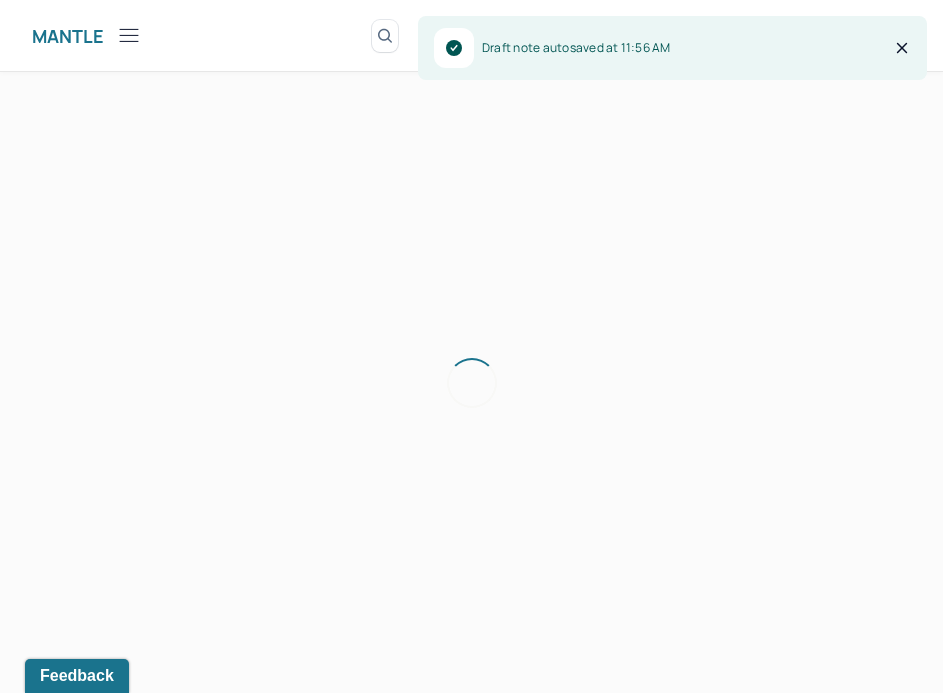 scroll, scrollTop: 0, scrollLeft: 0, axis: both 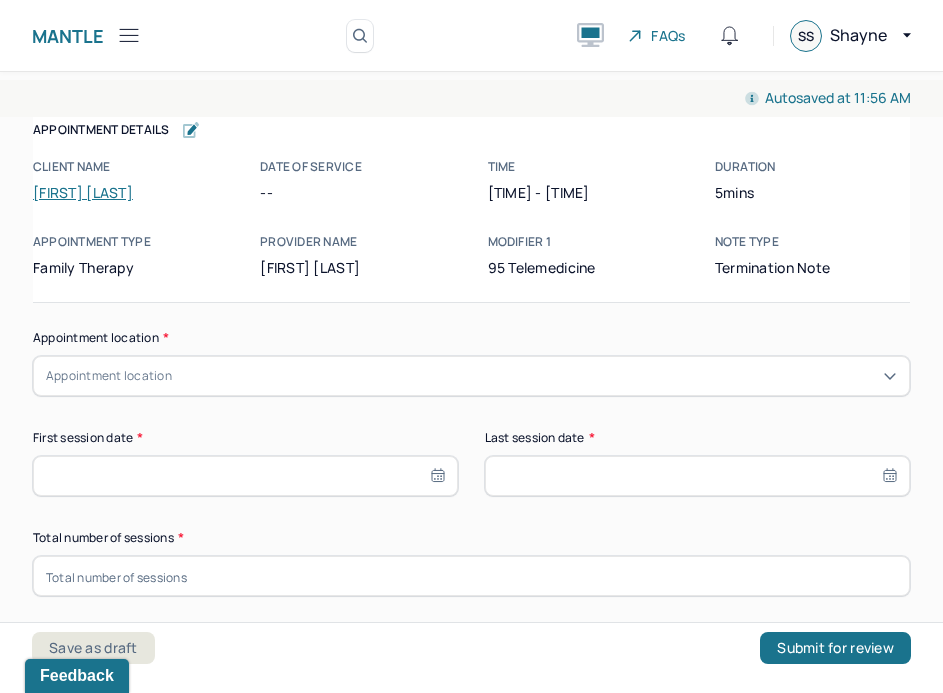 drag, startPoint x: 149, startPoint y: 188, endPoint x: 781, endPoint y: 2, distance: 658.80194 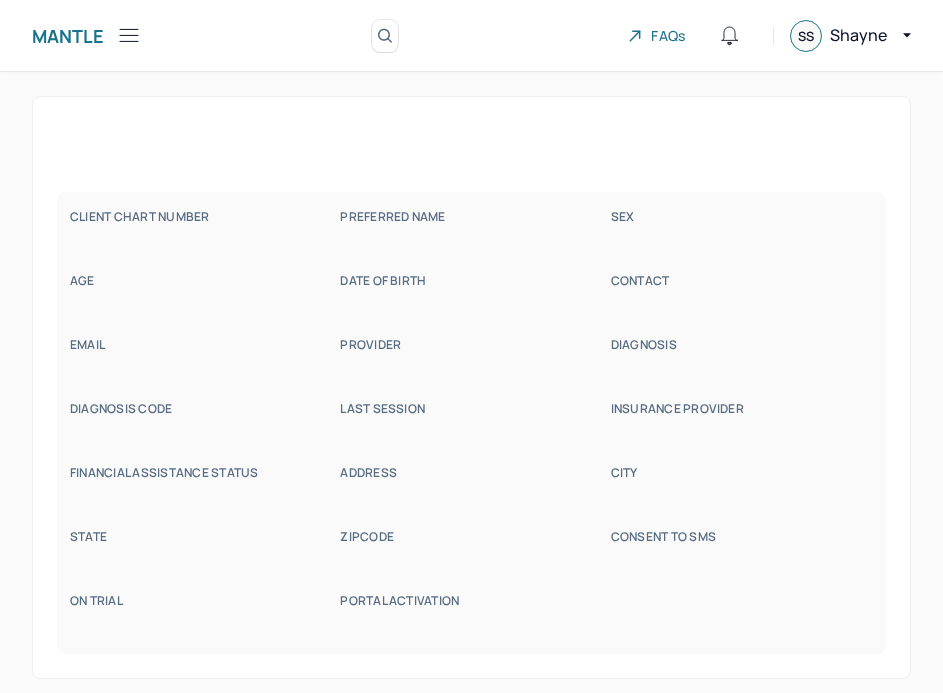 scroll, scrollTop: 0, scrollLeft: 0, axis: both 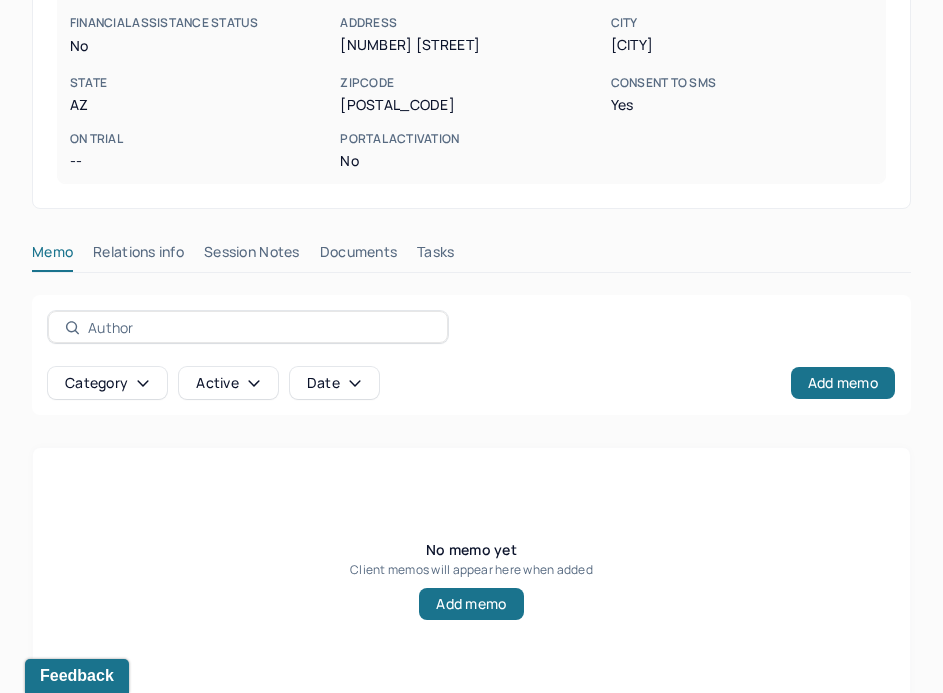 click on "Relations info" at bounding box center (138, 256) 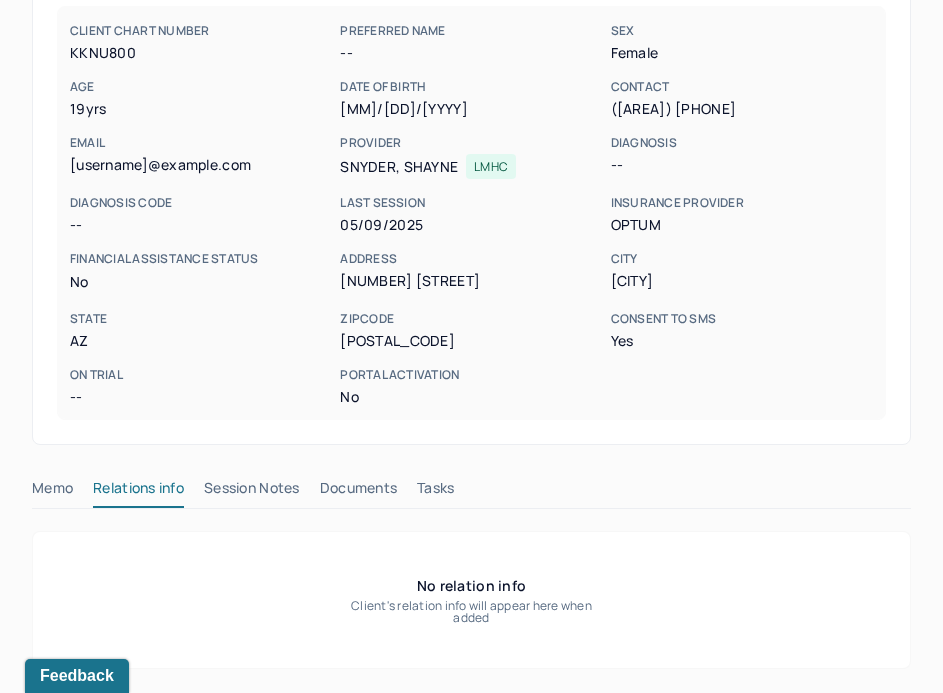 click on "Session Notes" at bounding box center [252, 492] 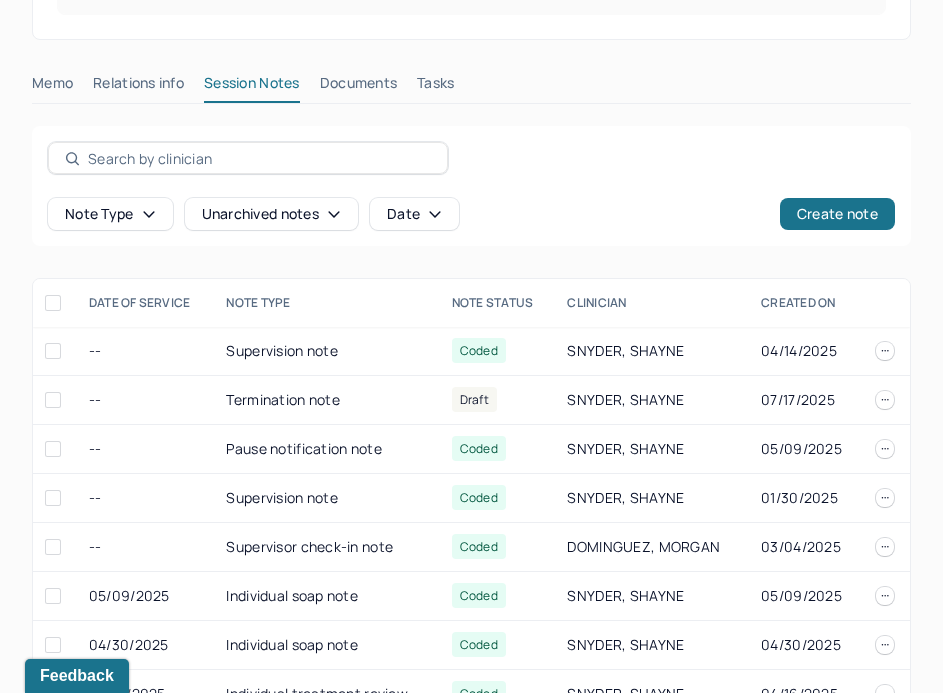 scroll, scrollTop: 609, scrollLeft: 0, axis: vertical 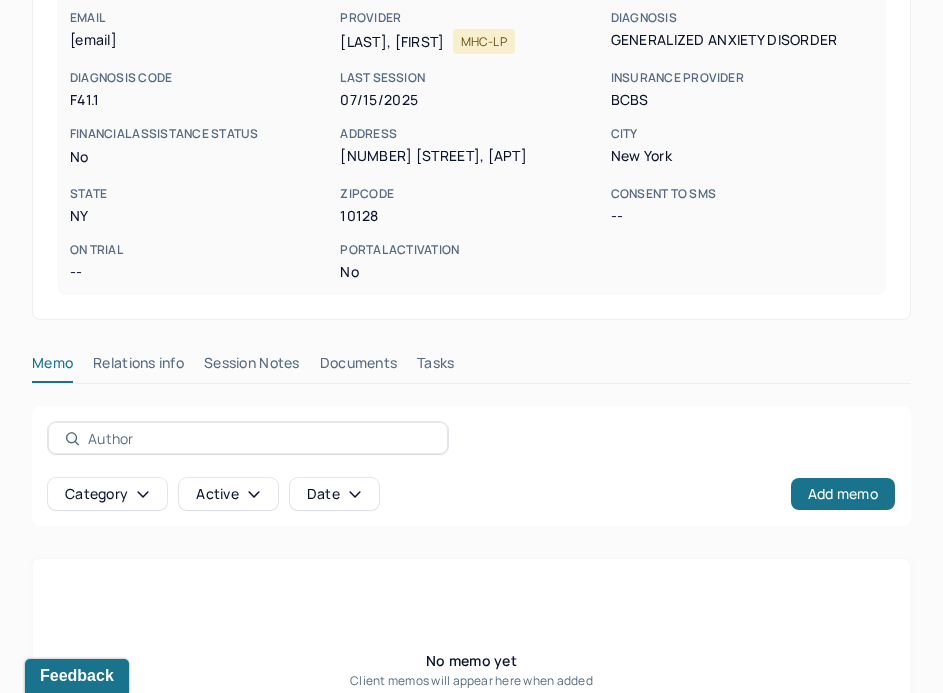 click on "Session Notes" at bounding box center (252, 367) 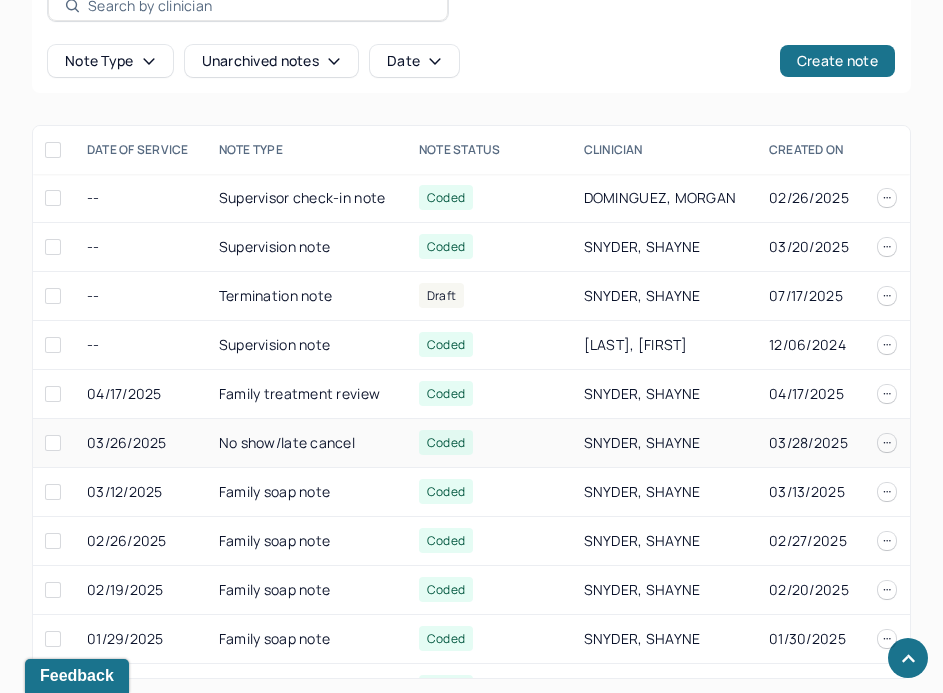 scroll, scrollTop: 765, scrollLeft: 0, axis: vertical 